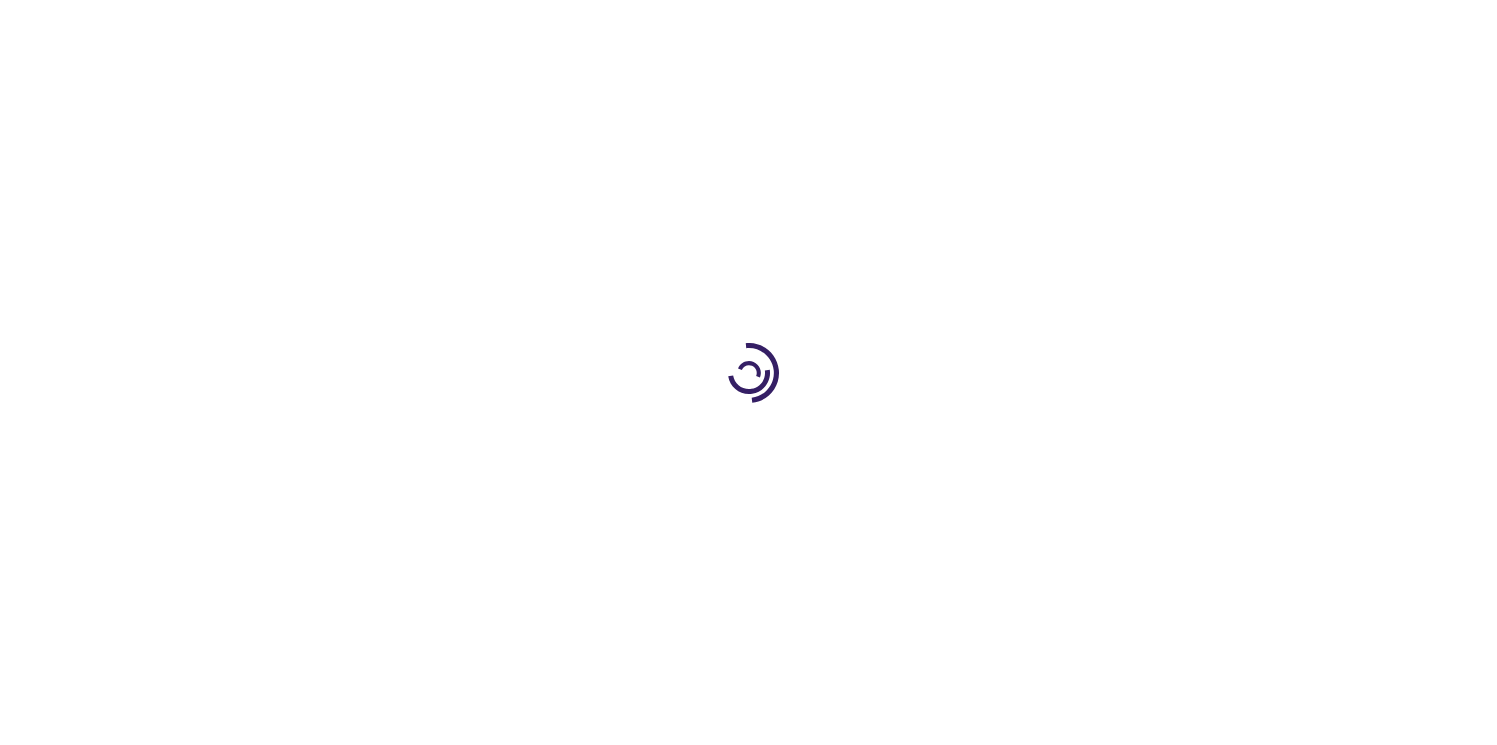 scroll, scrollTop: 0, scrollLeft: 0, axis: both 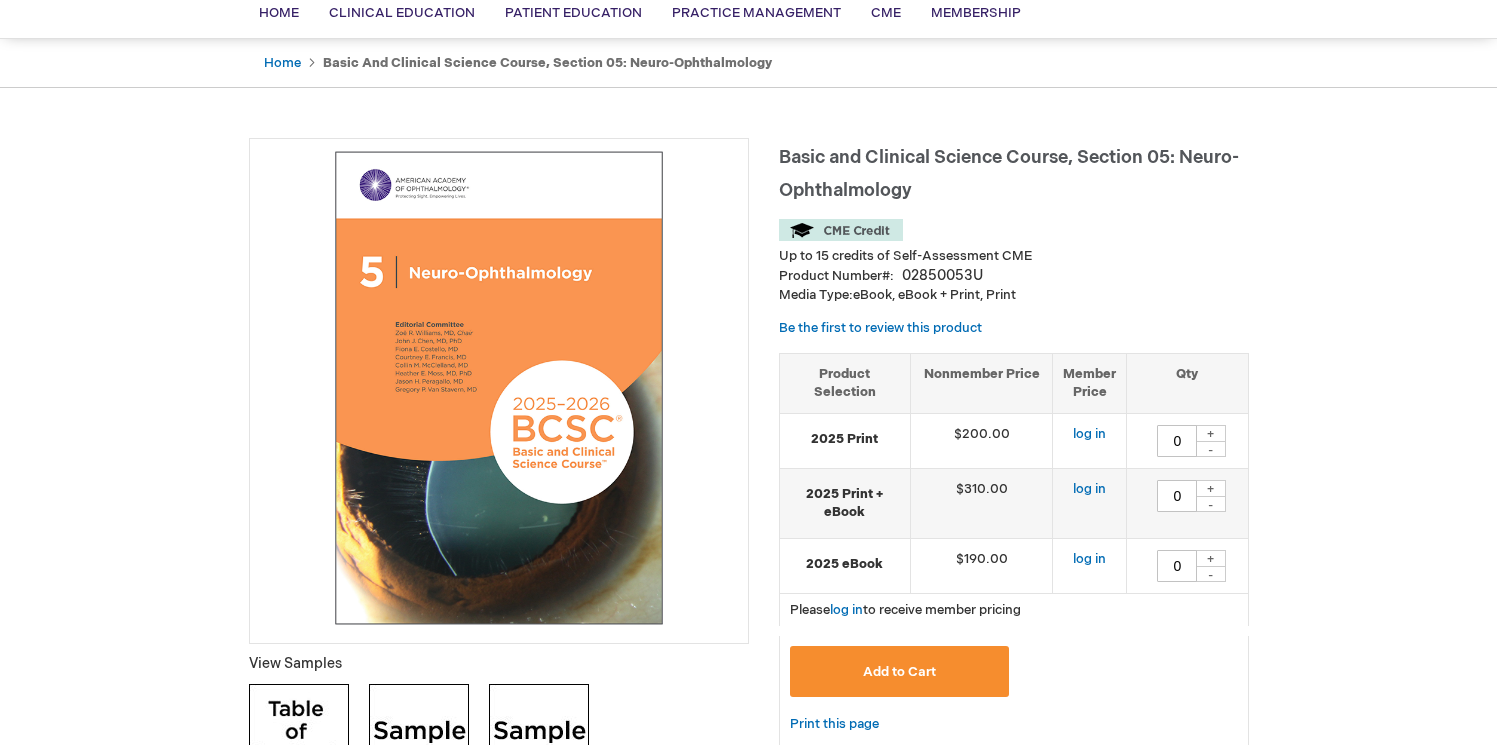 click on "+" at bounding box center (1211, 433) 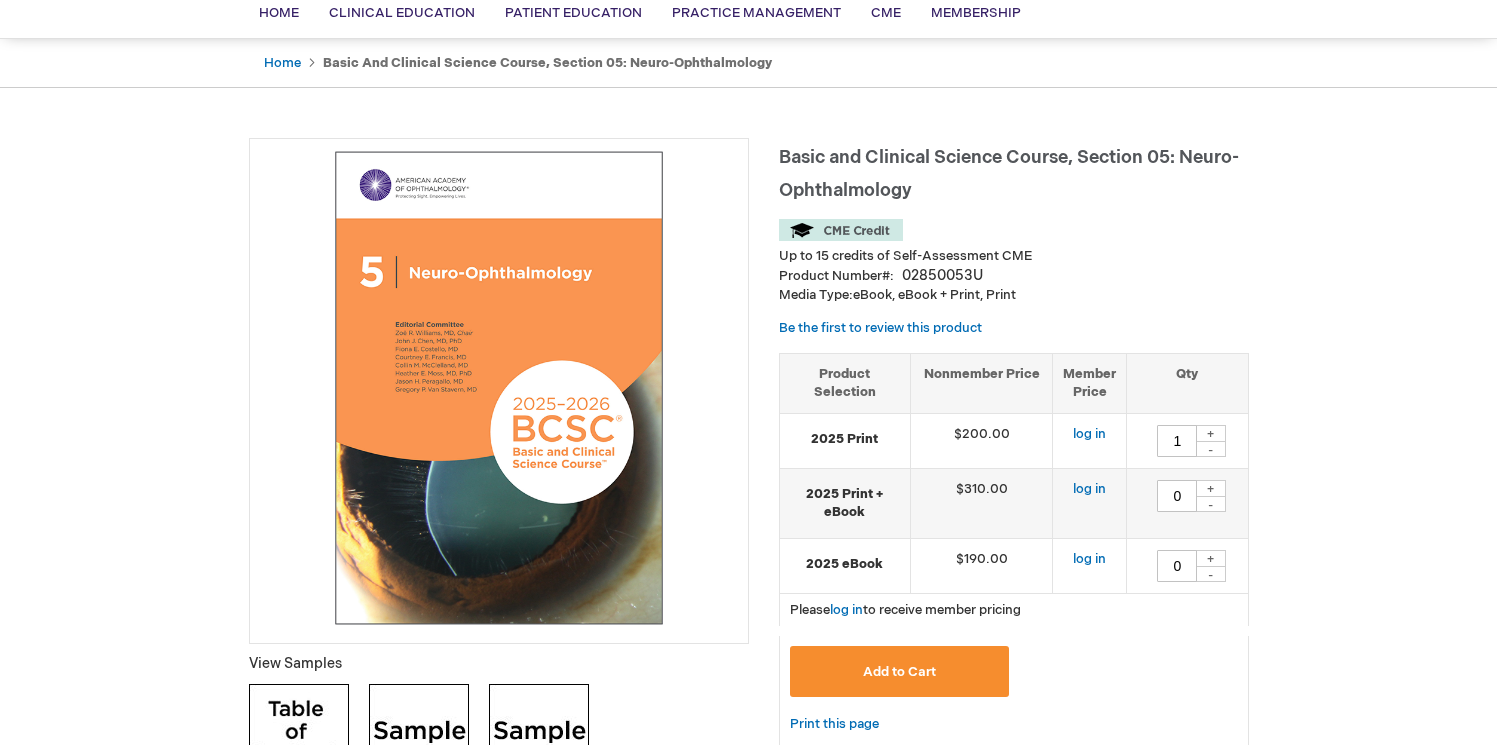 click on "Add to Cart" at bounding box center [900, 671] 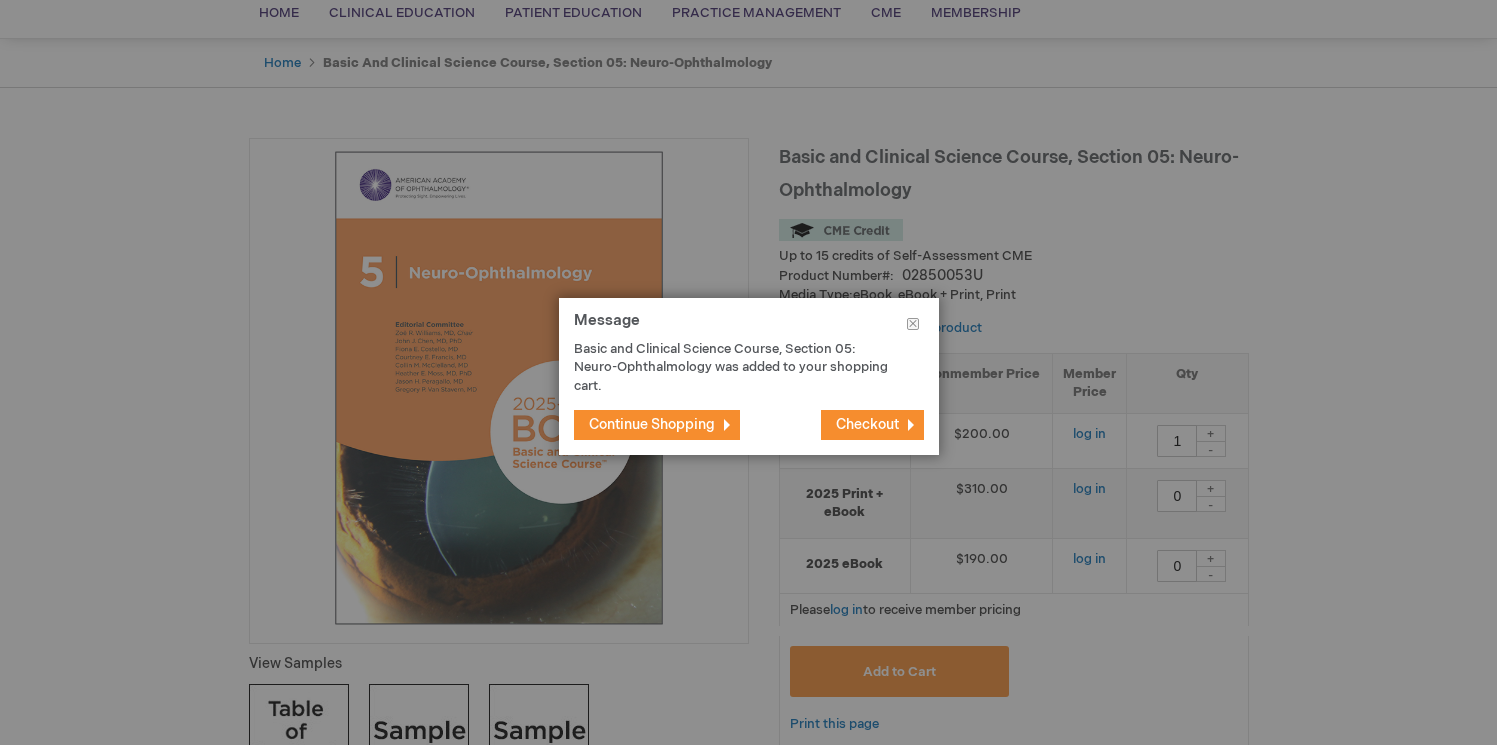 click on "Checkout" at bounding box center [867, 424] 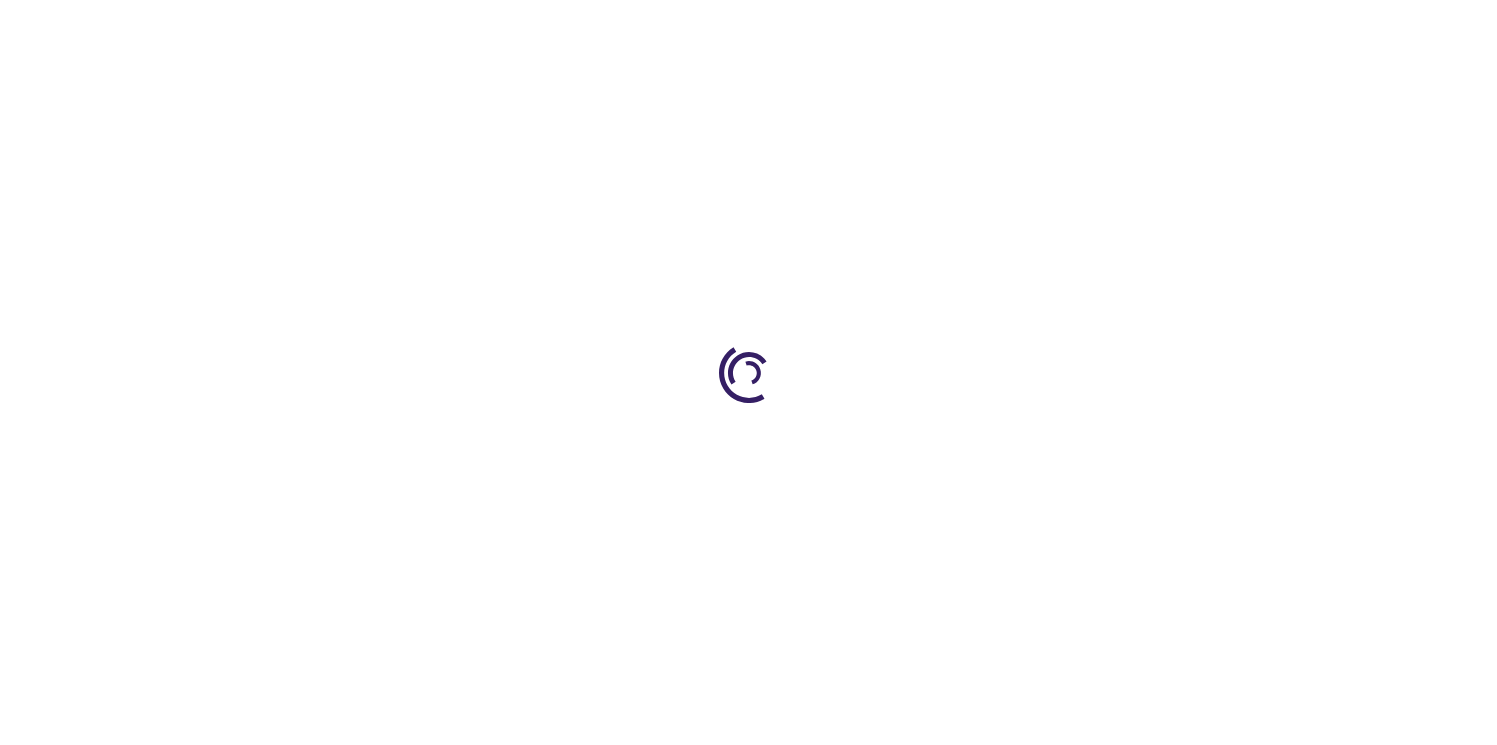 scroll, scrollTop: 0, scrollLeft: 0, axis: both 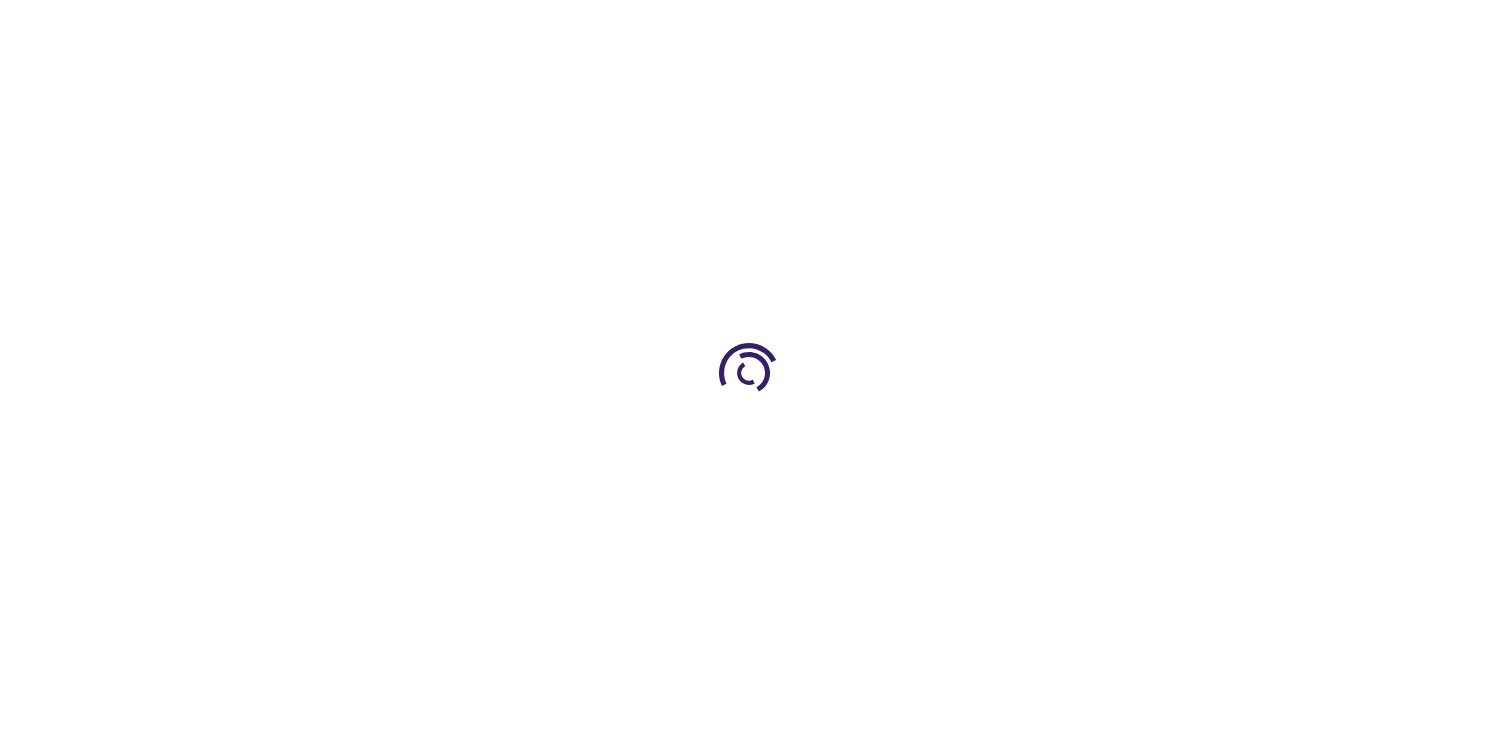 select on "US" 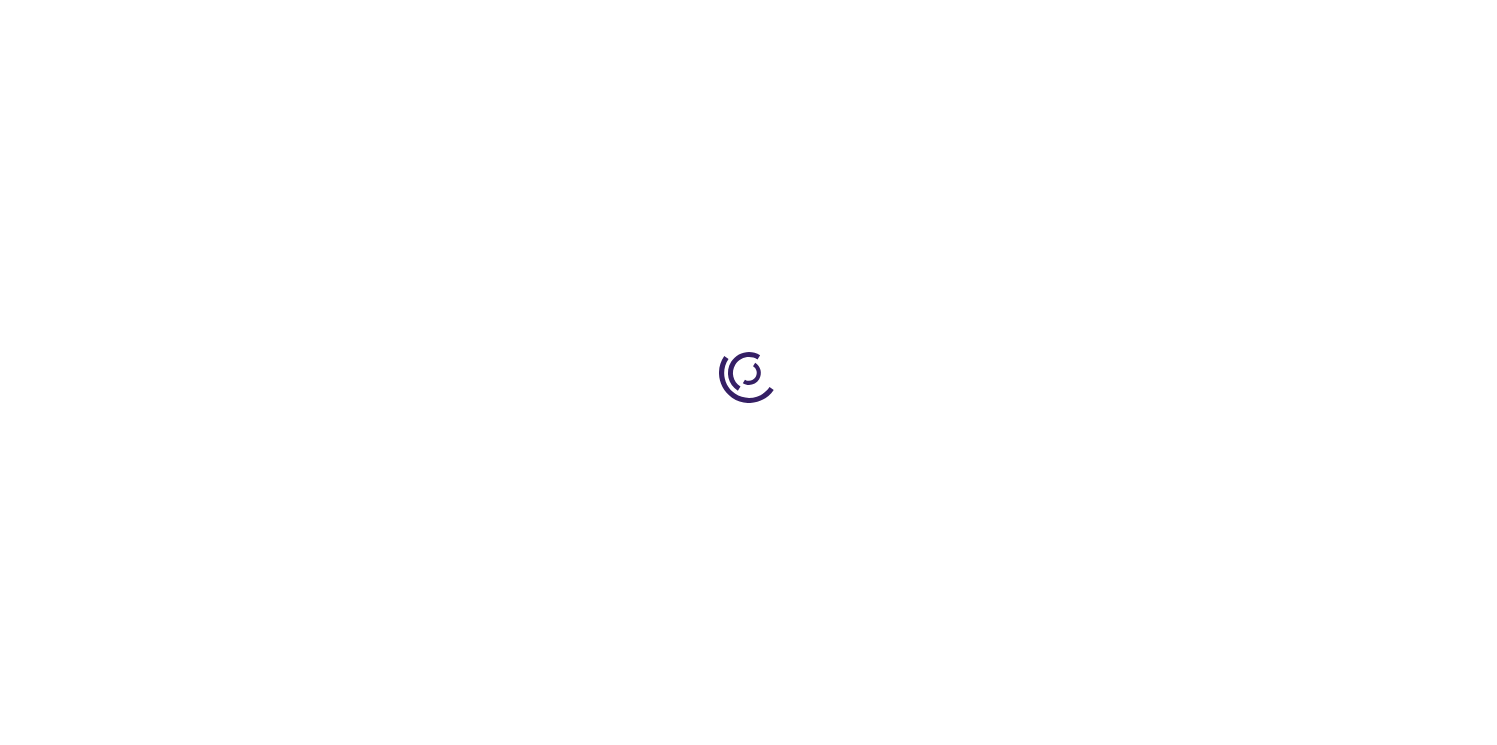 scroll, scrollTop: 0, scrollLeft: 0, axis: both 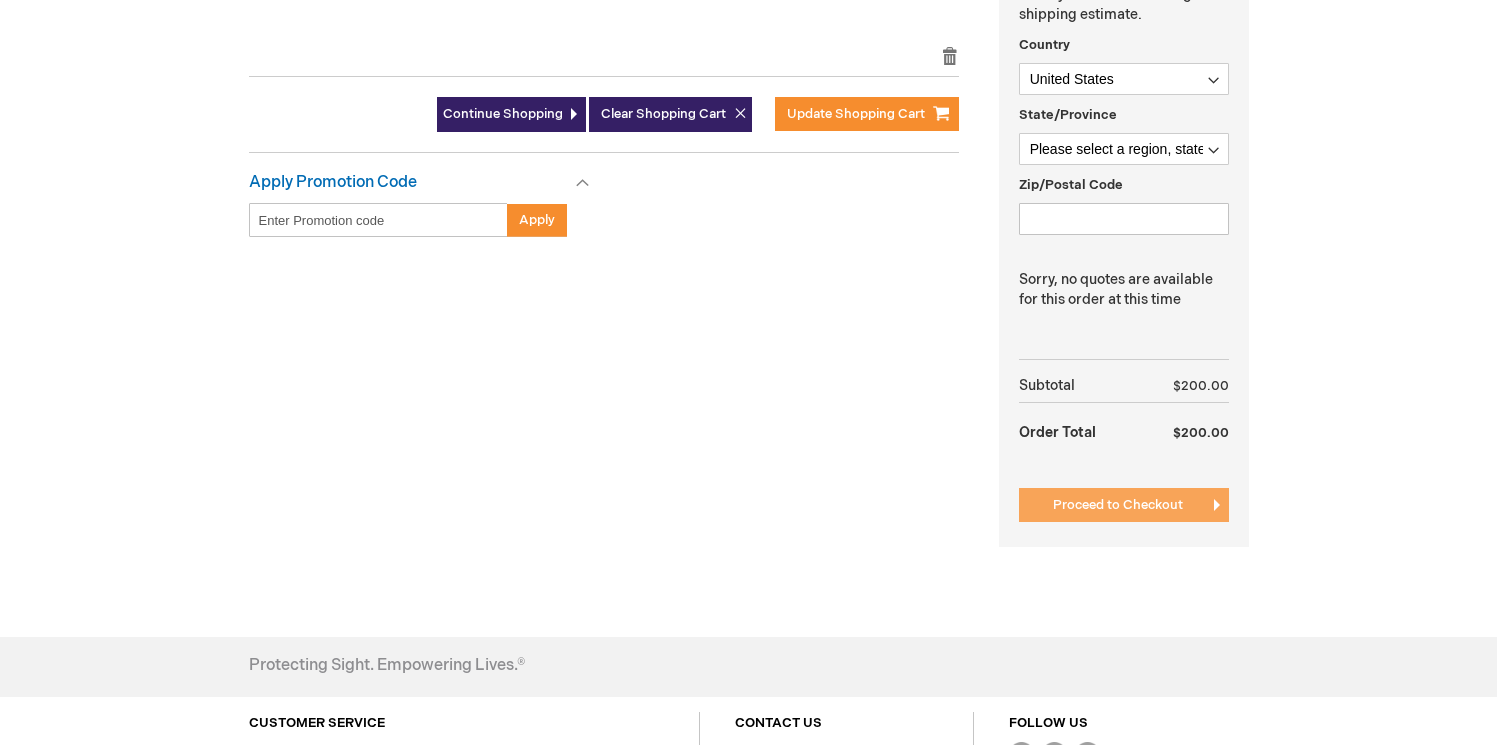 click on "Proceed to Checkout" at bounding box center (1124, 505) 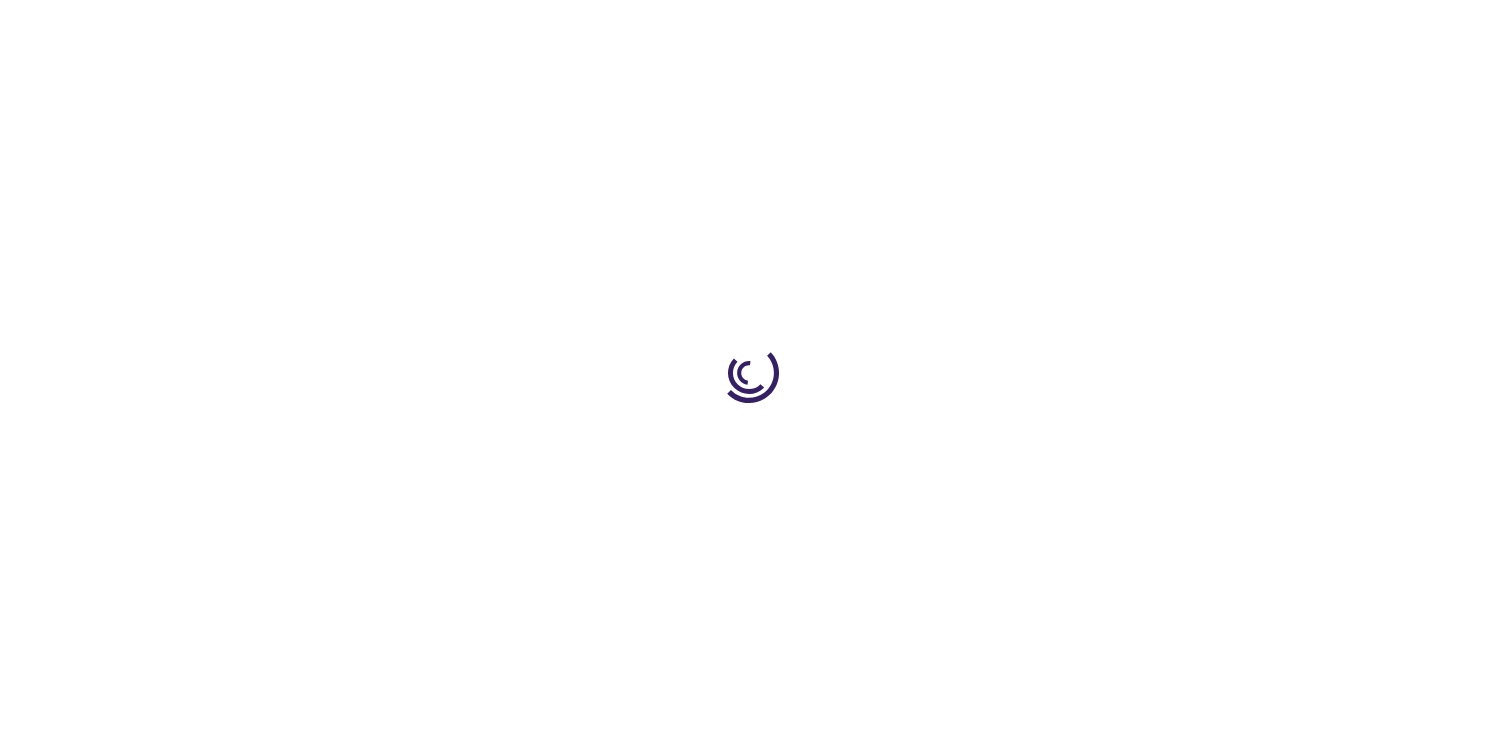 scroll, scrollTop: 0, scrollLeft: 0, axis: both 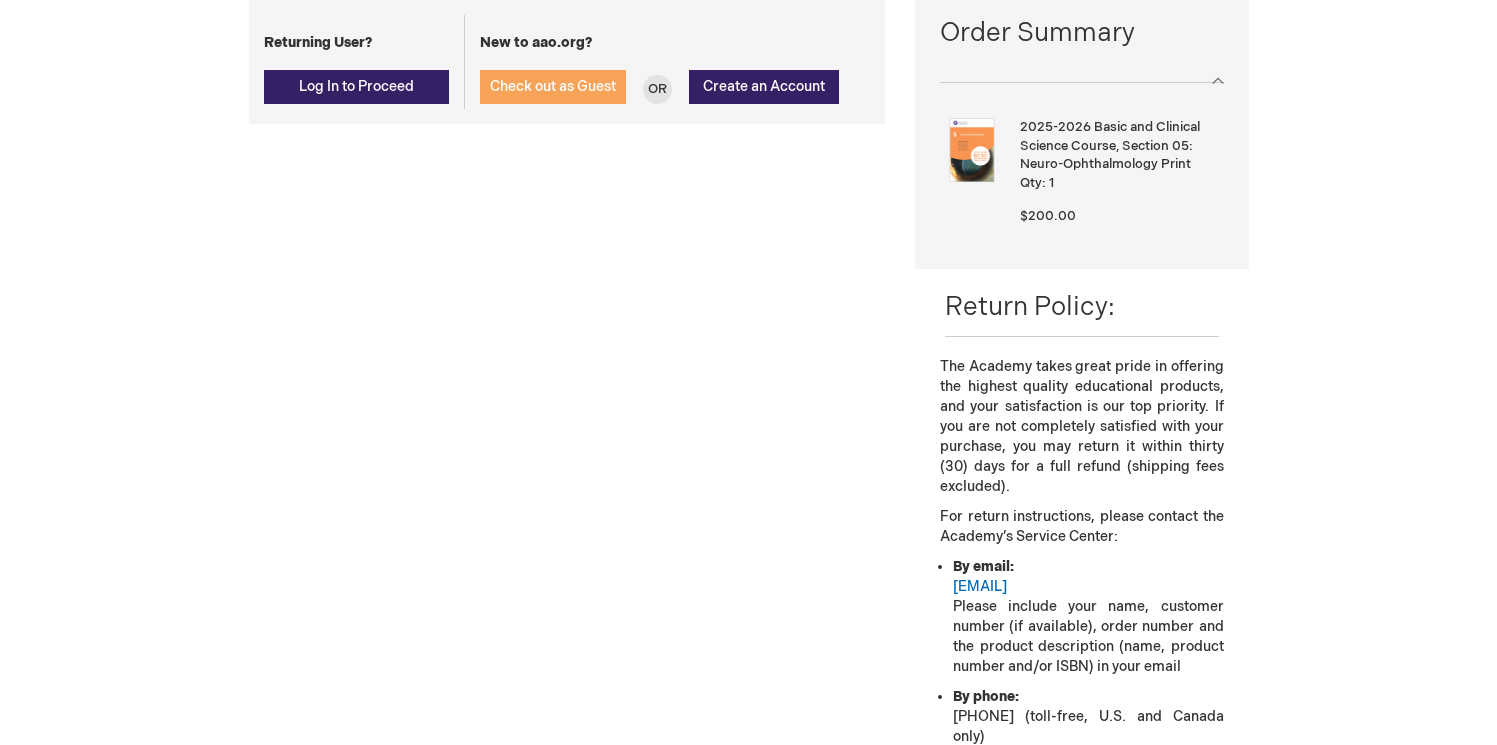 click on "Check out as Guest" at bounding box center [553, 86] 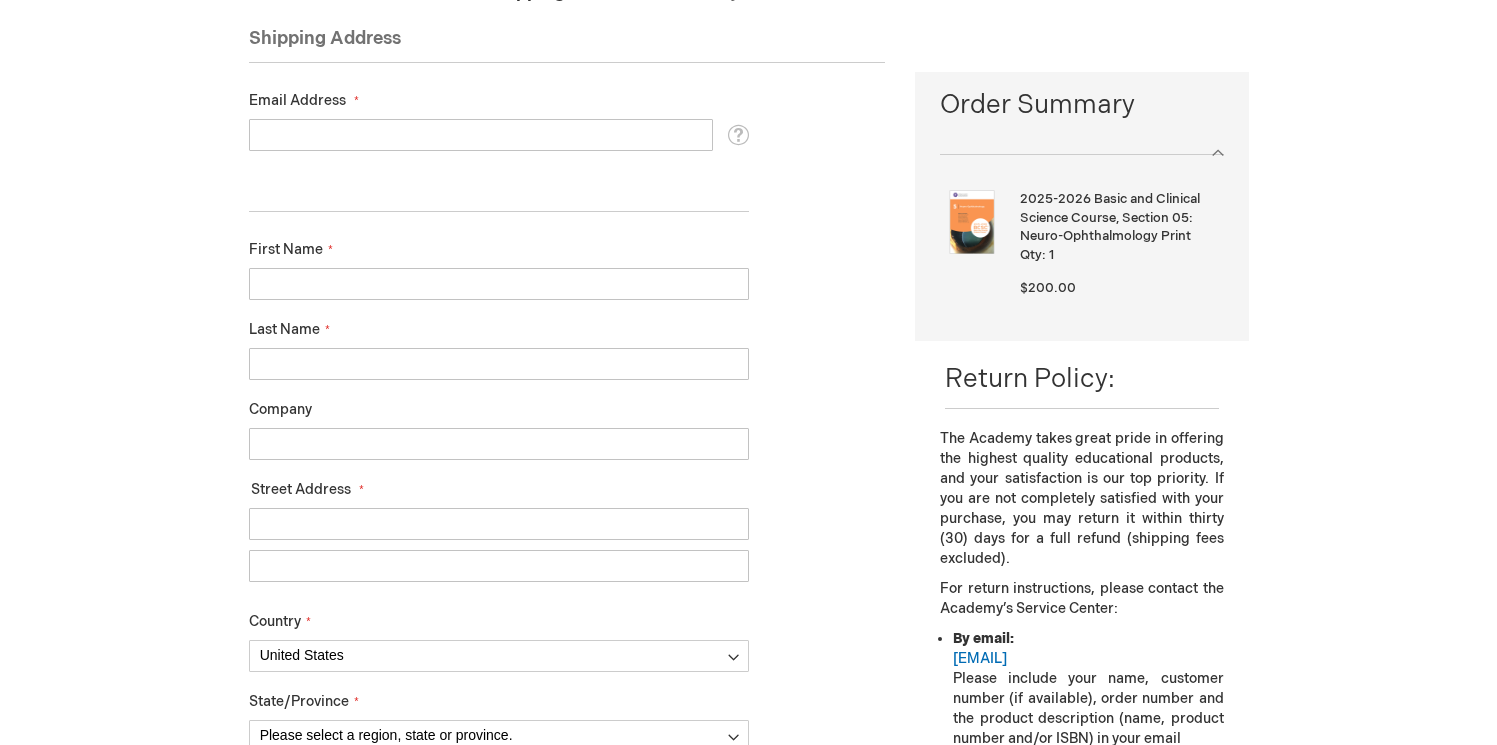 scroll, scrollTop: 250, scrollLeft: 0, axis: vertical 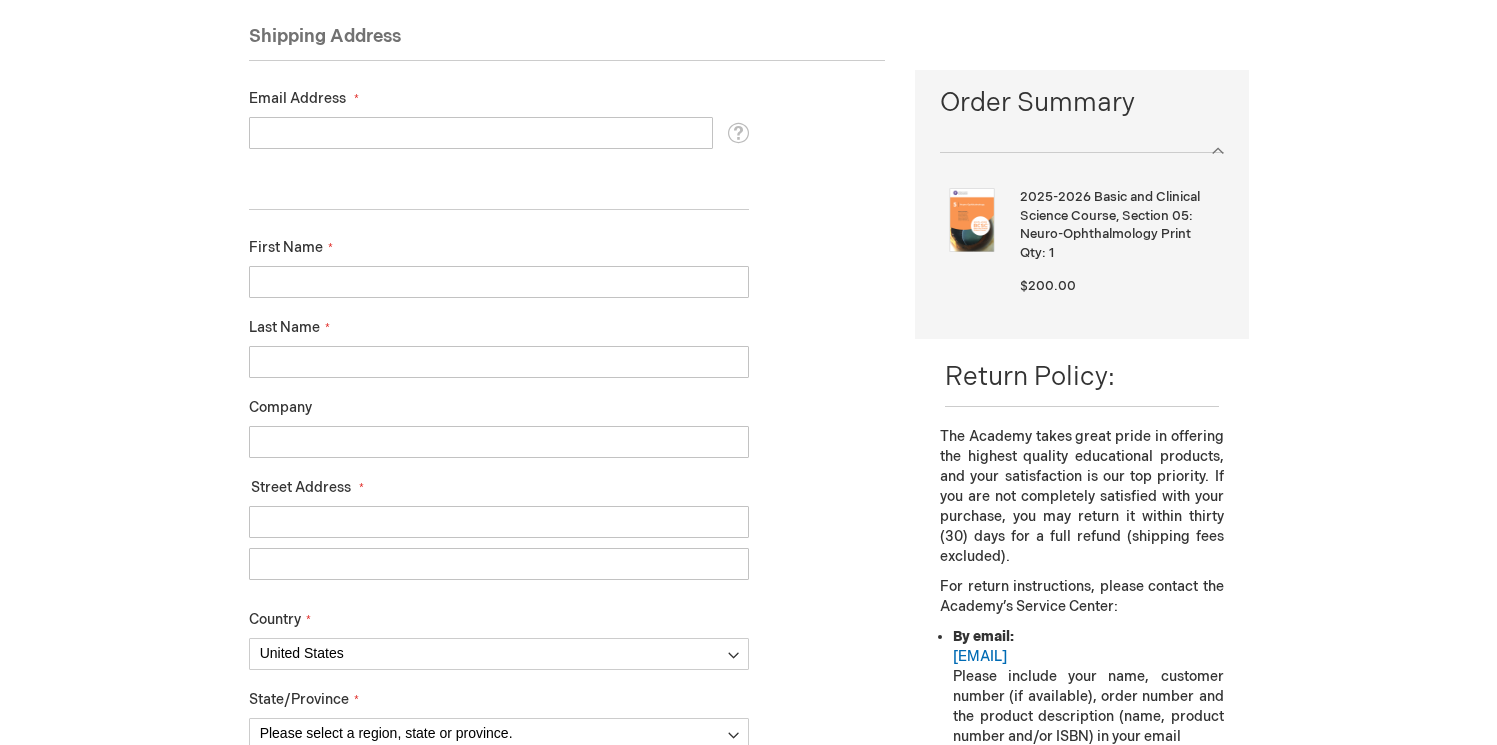 click on "First Name" at bounding box center (499, 282) 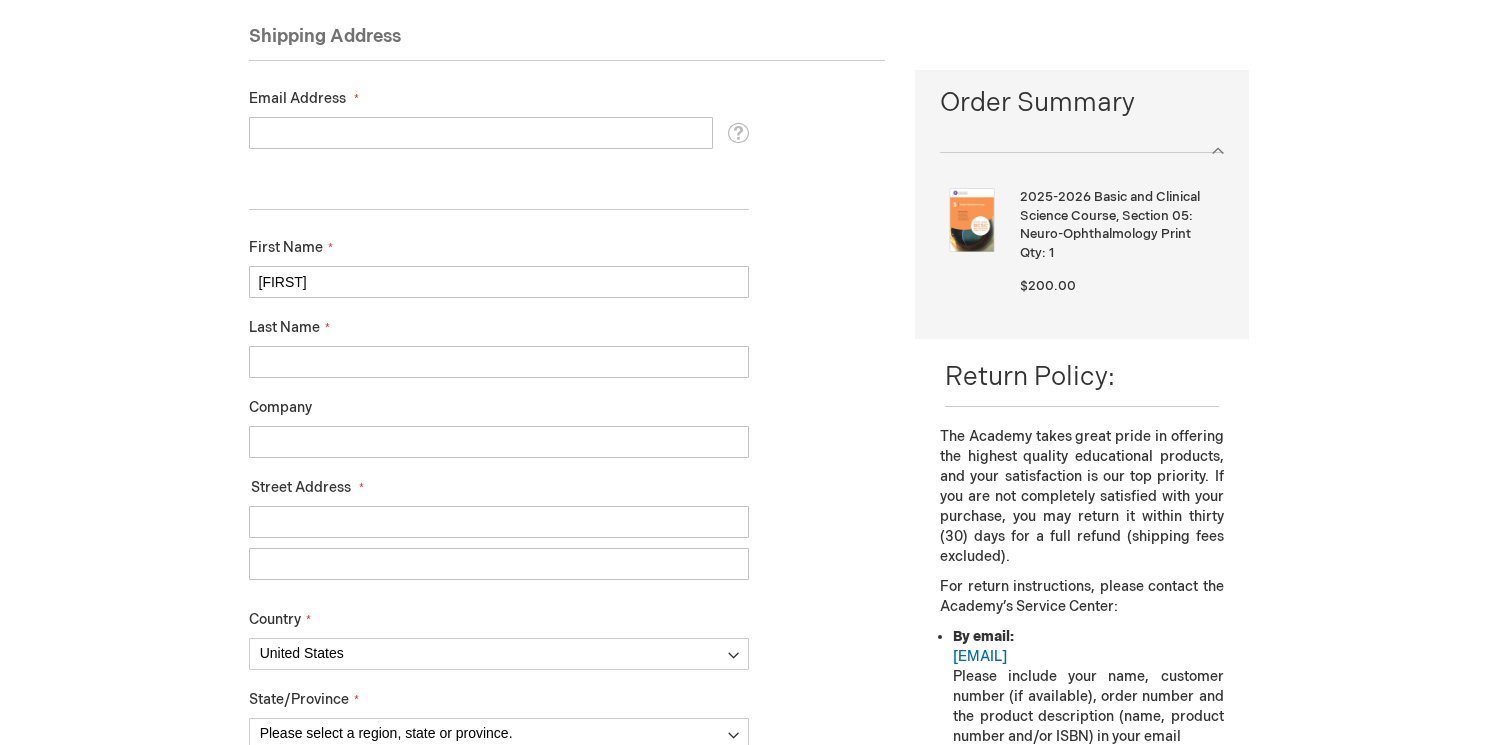 type on "[FIRST]" 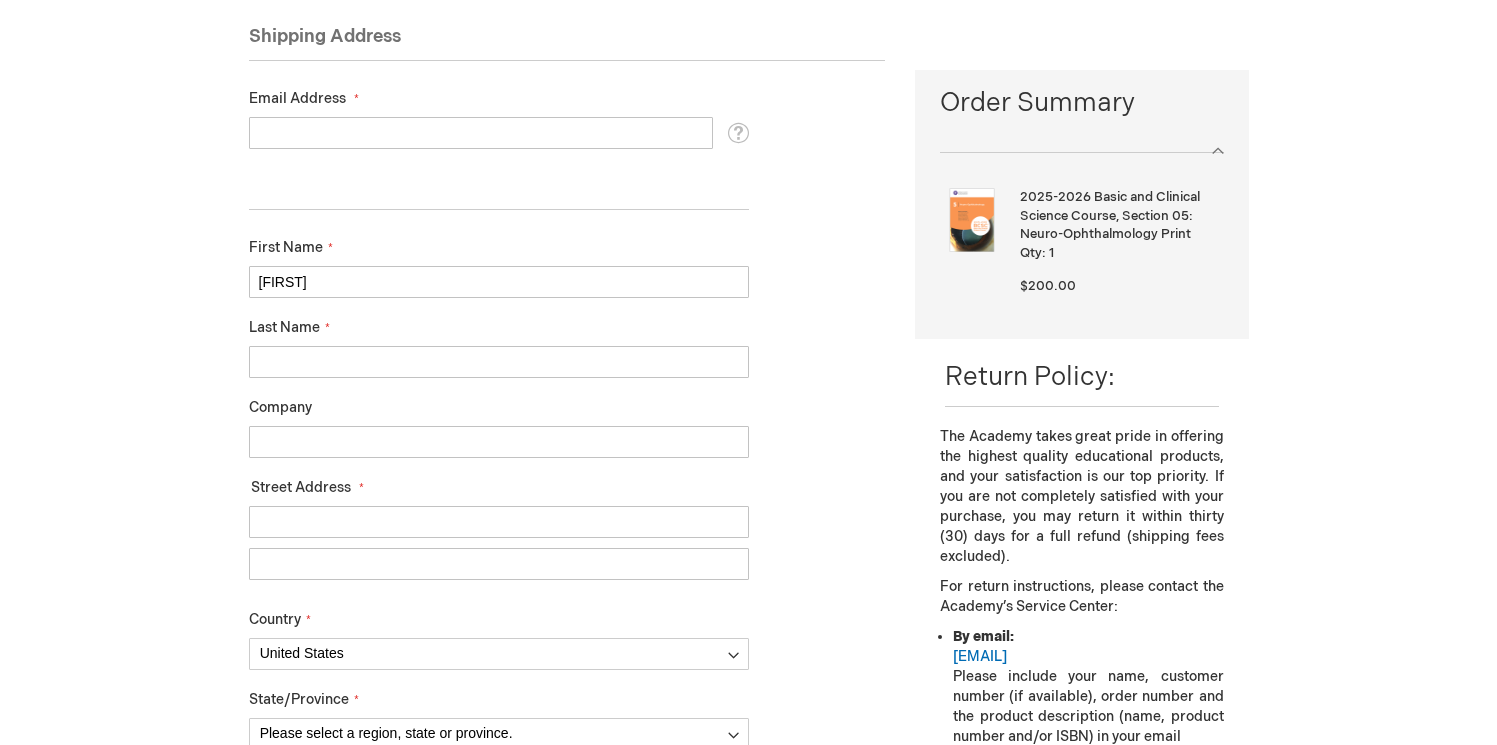 click on "Last Name" at bounding box center [499, 362] 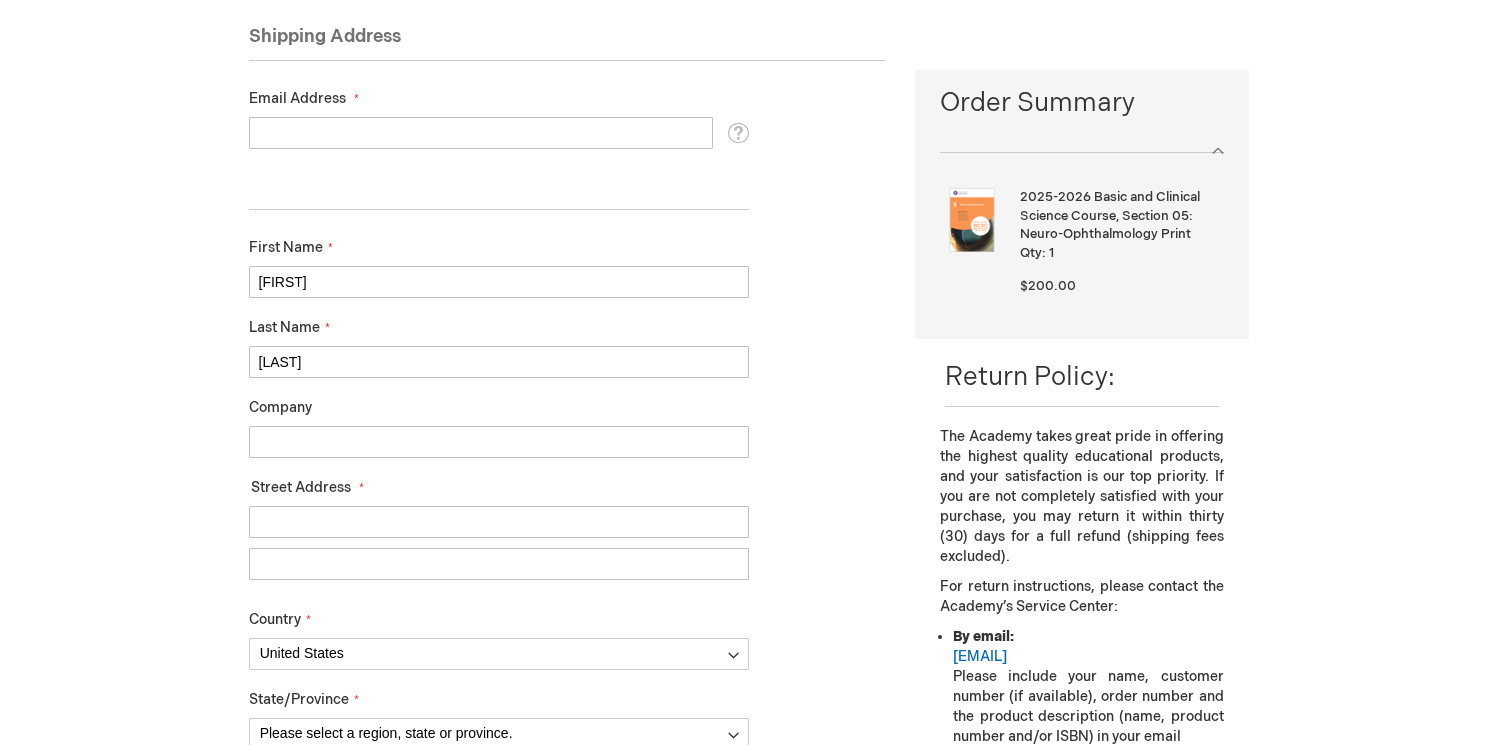 type on "[LAST]" 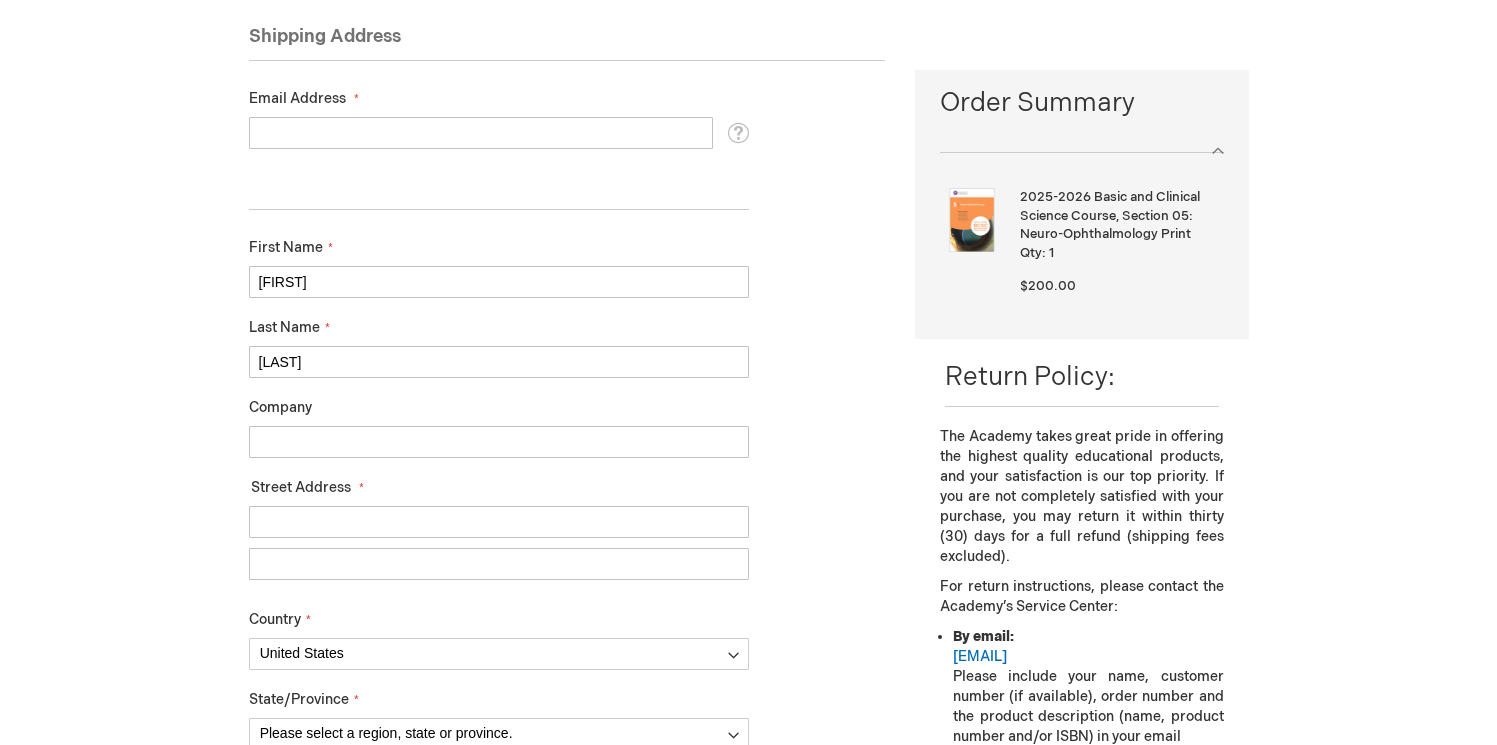 click on "Street Address: Line 1" at bounding box center [499, 522] 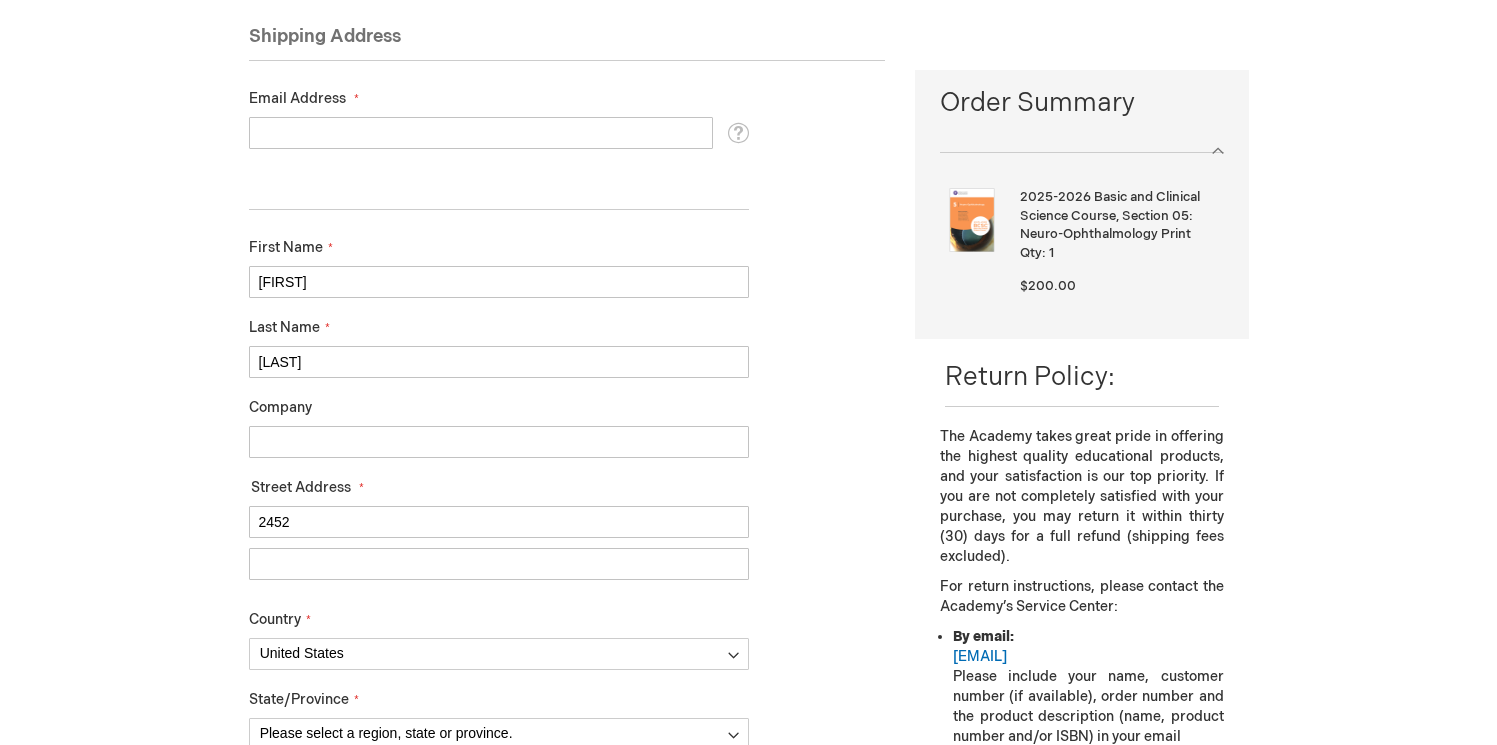 type on "[NUMBER] [STREET]" 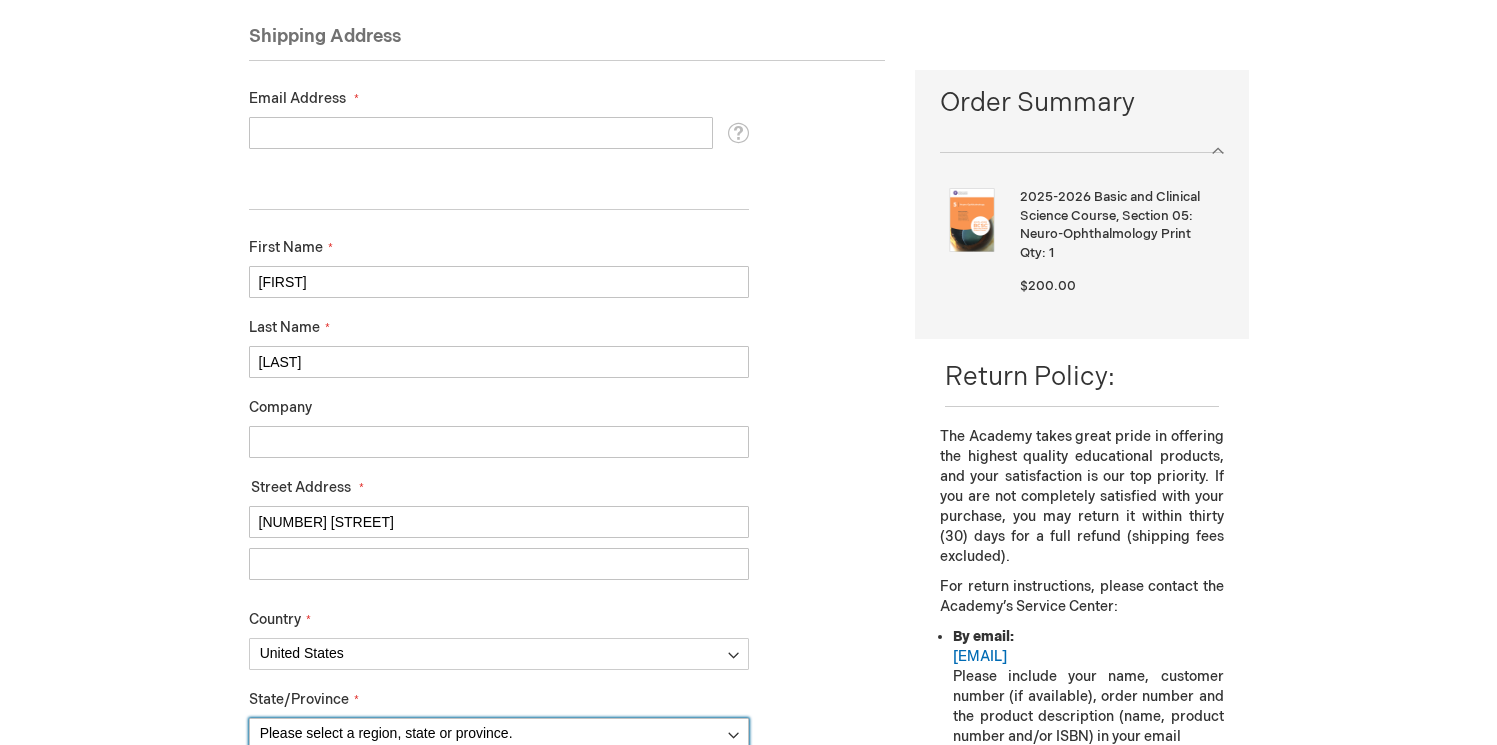 select on "12" 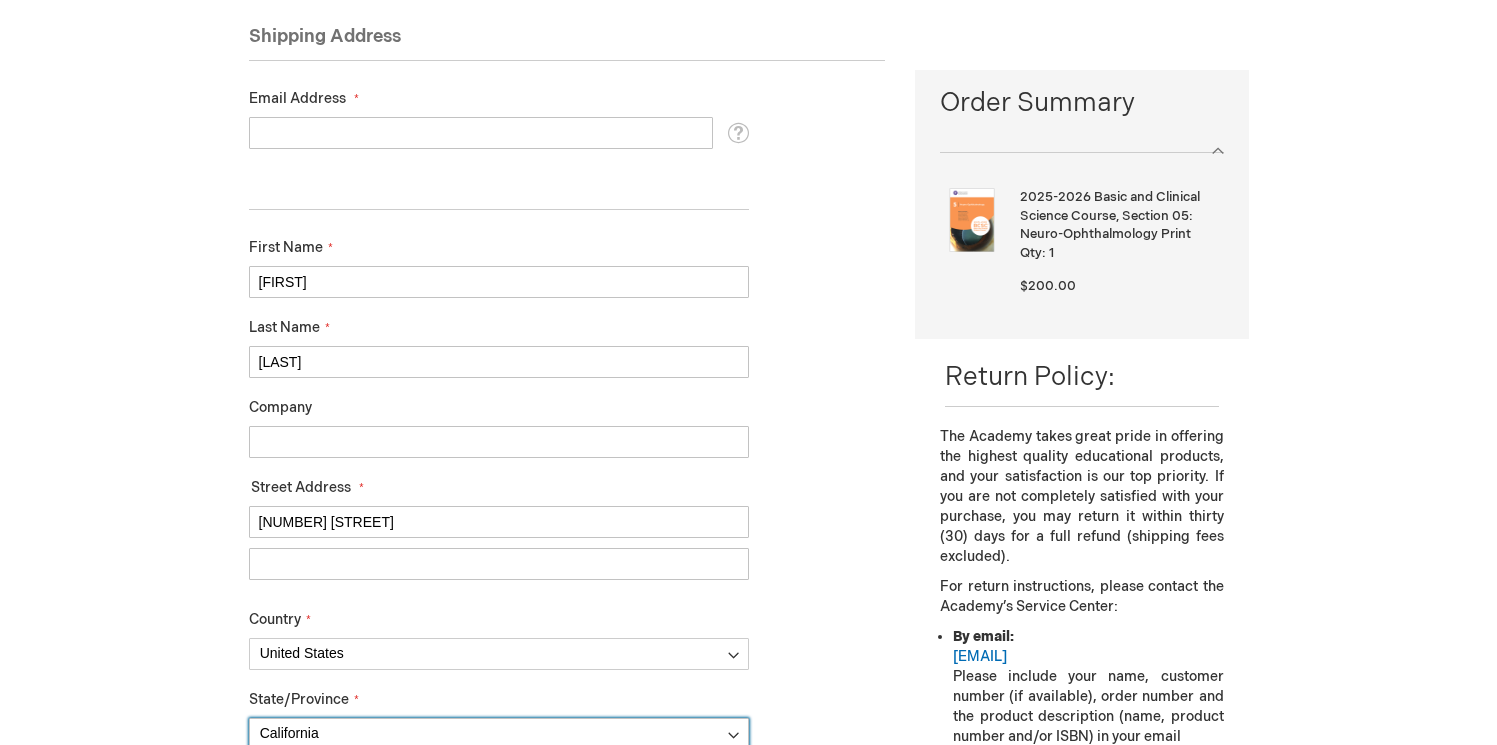 type on "[CITY]" 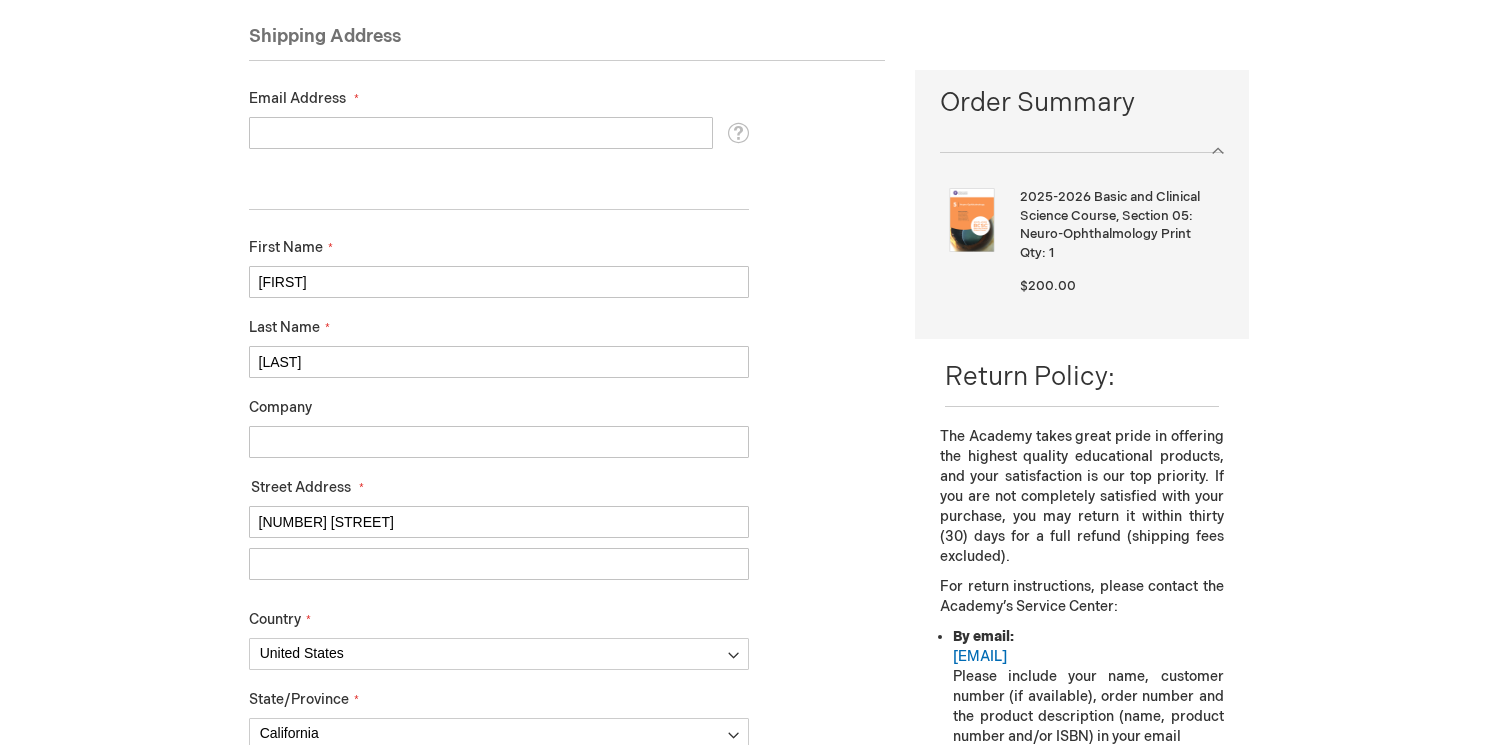type on "[POSTAL_CODE]" 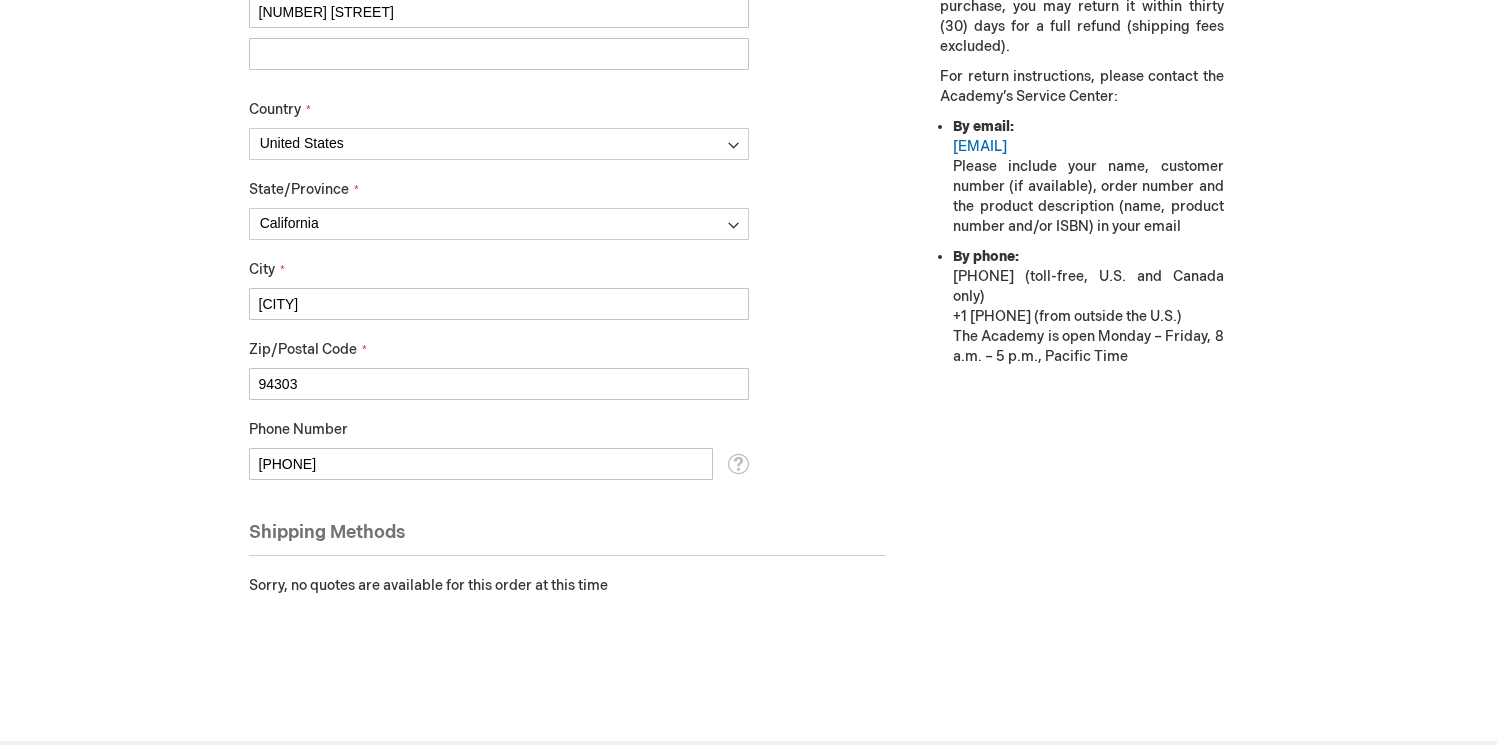 scroll, scrollTop: 761, scrollLeft: 0, axis: vertical 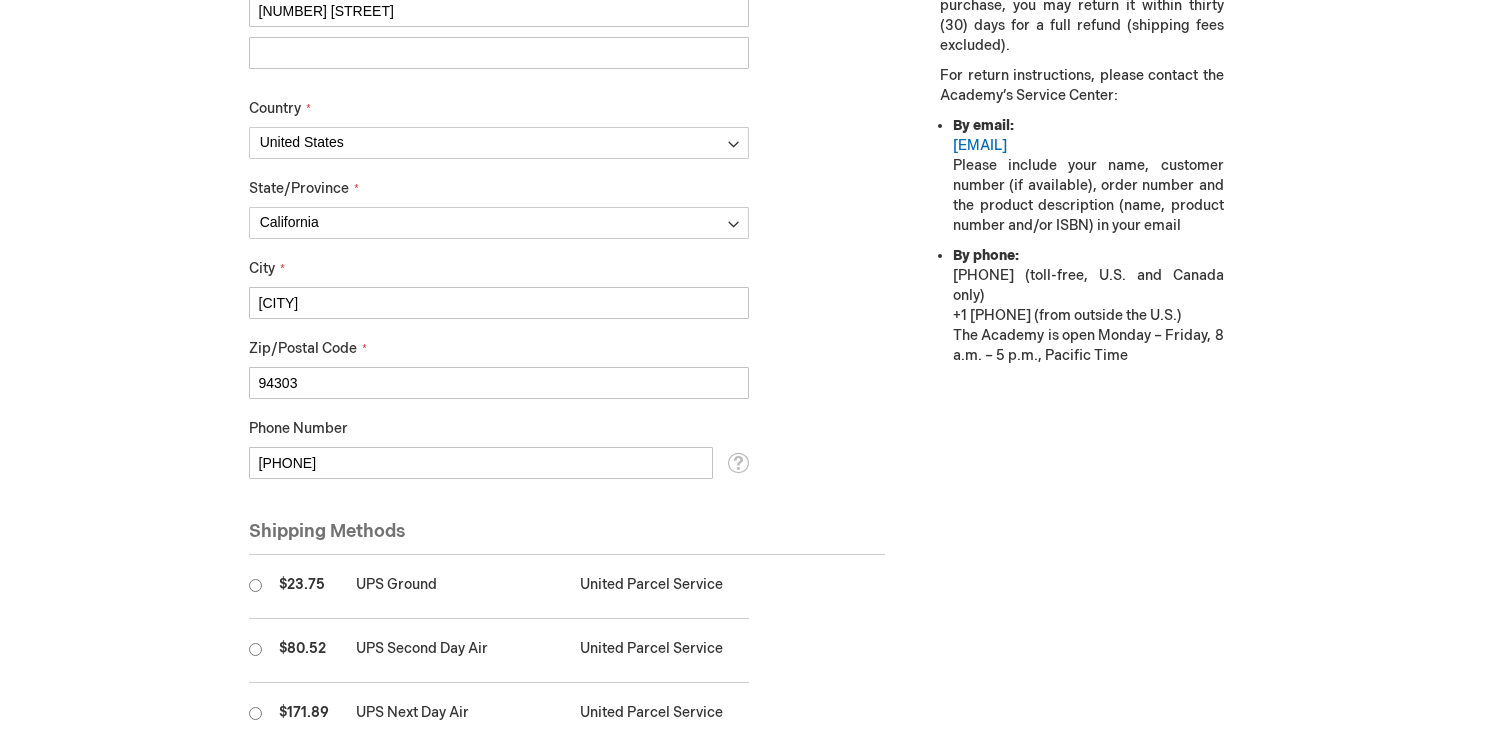 drag, startPoint x: 354, startPoint y: 467, endPoint x: 169, endPoint y: 436, distance: 187.57932 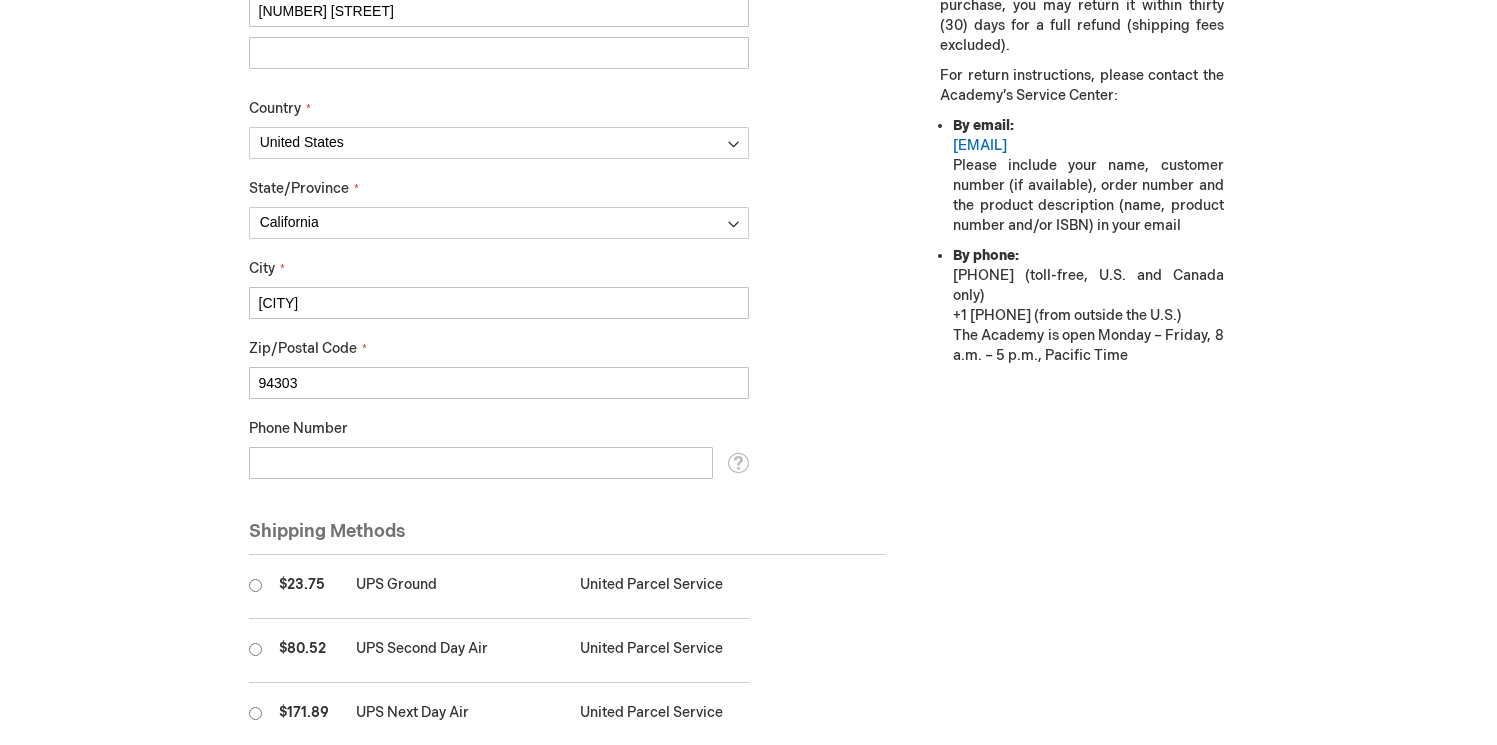 type 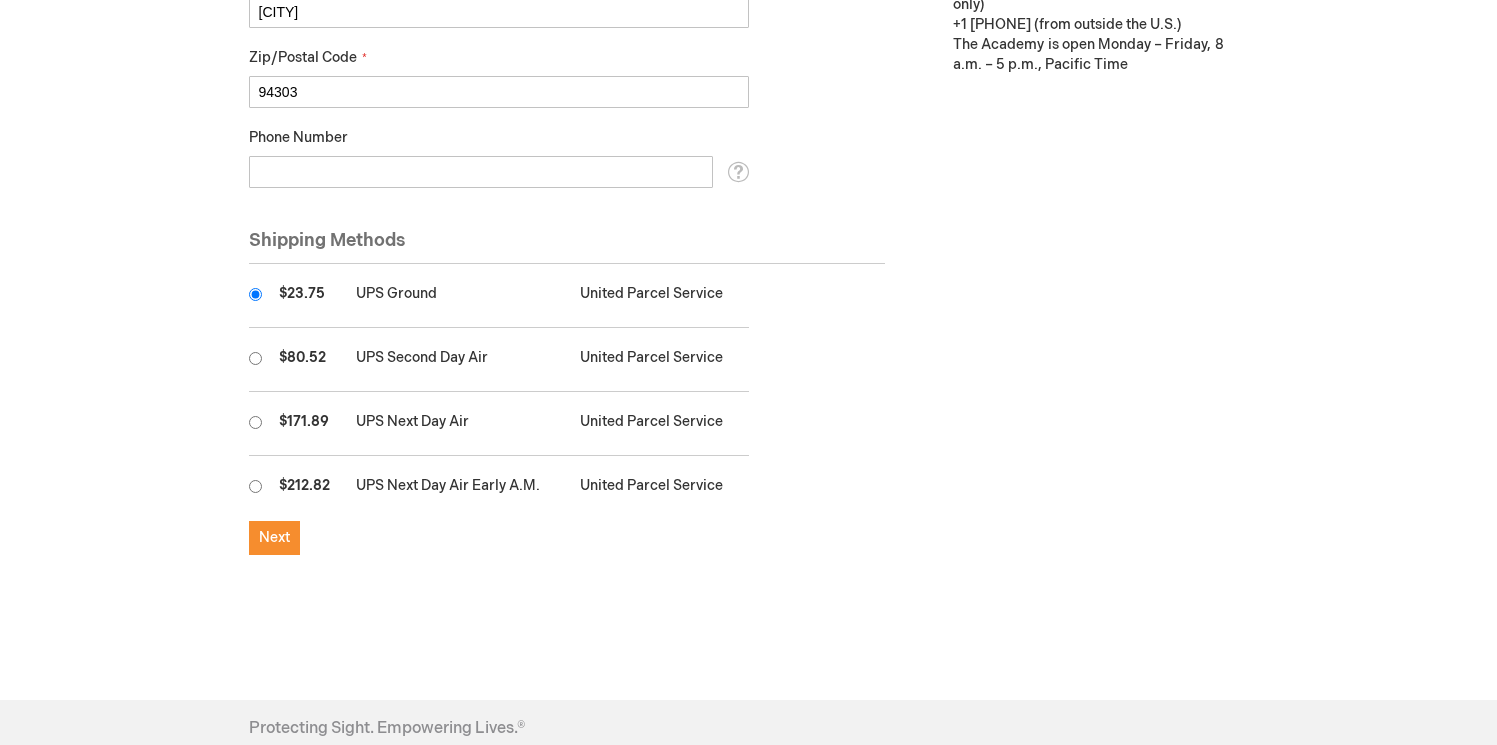 scroll, scrollTop: 1055, scrollLeft: 0, axis: vertical 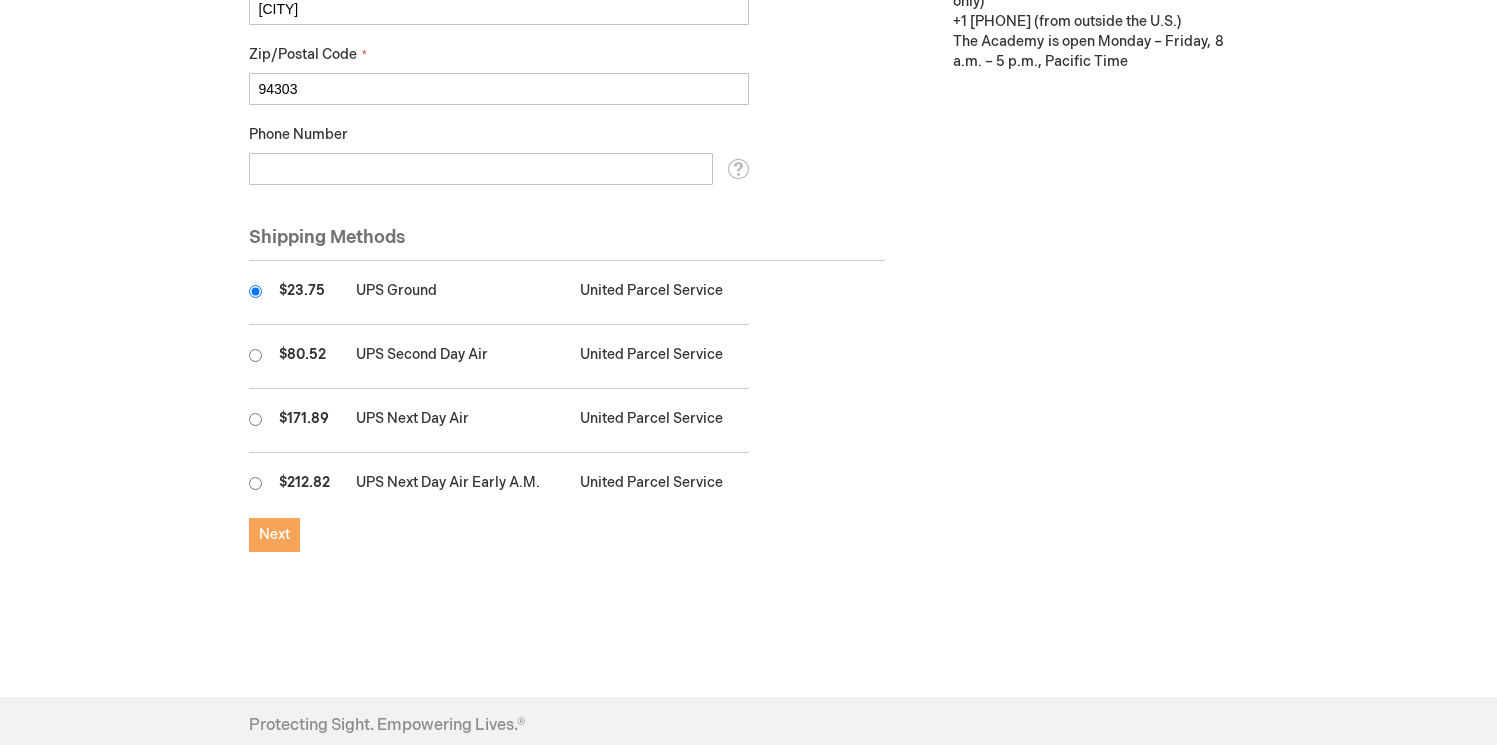 click on "Next" at bounding box center [274, 534] 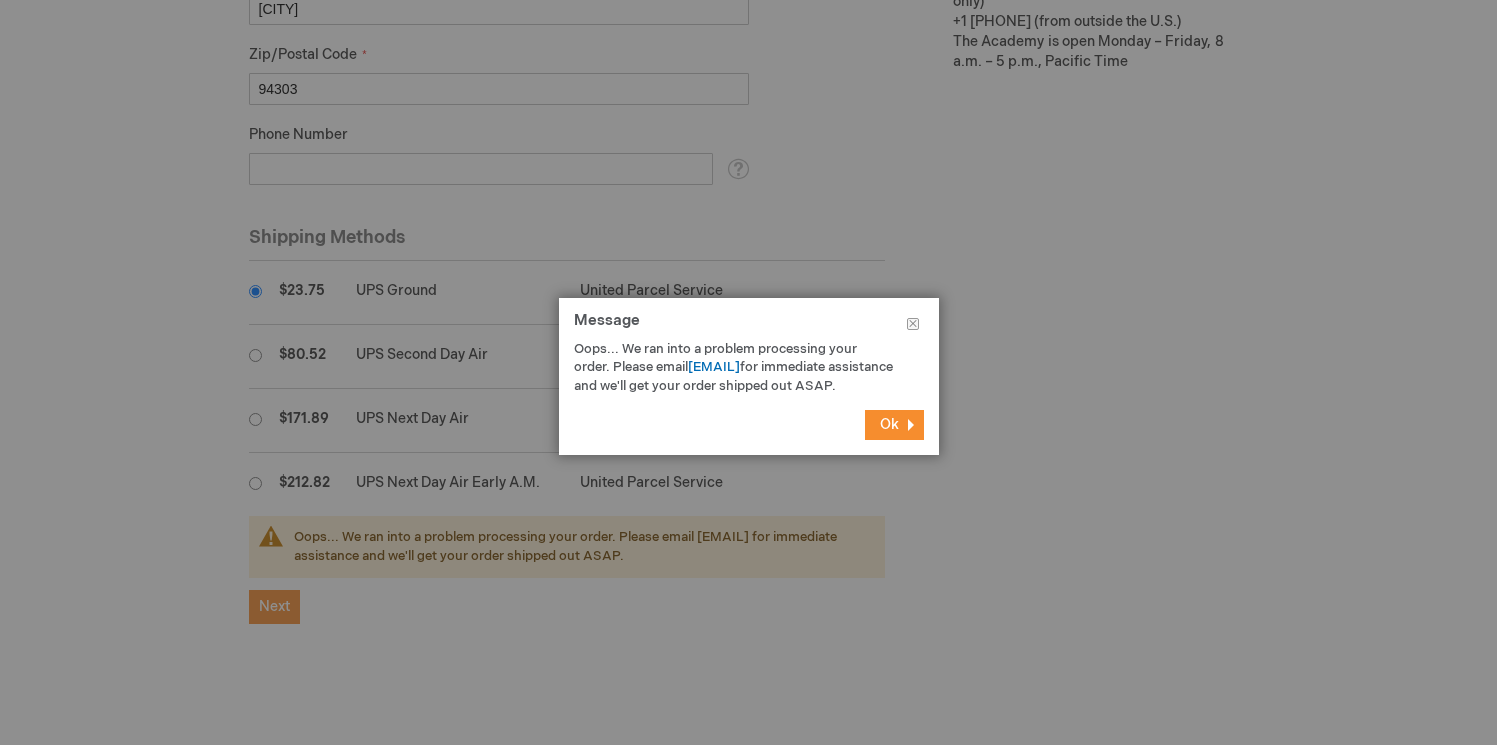 click on "Ok" at bounding box center [894, 425] 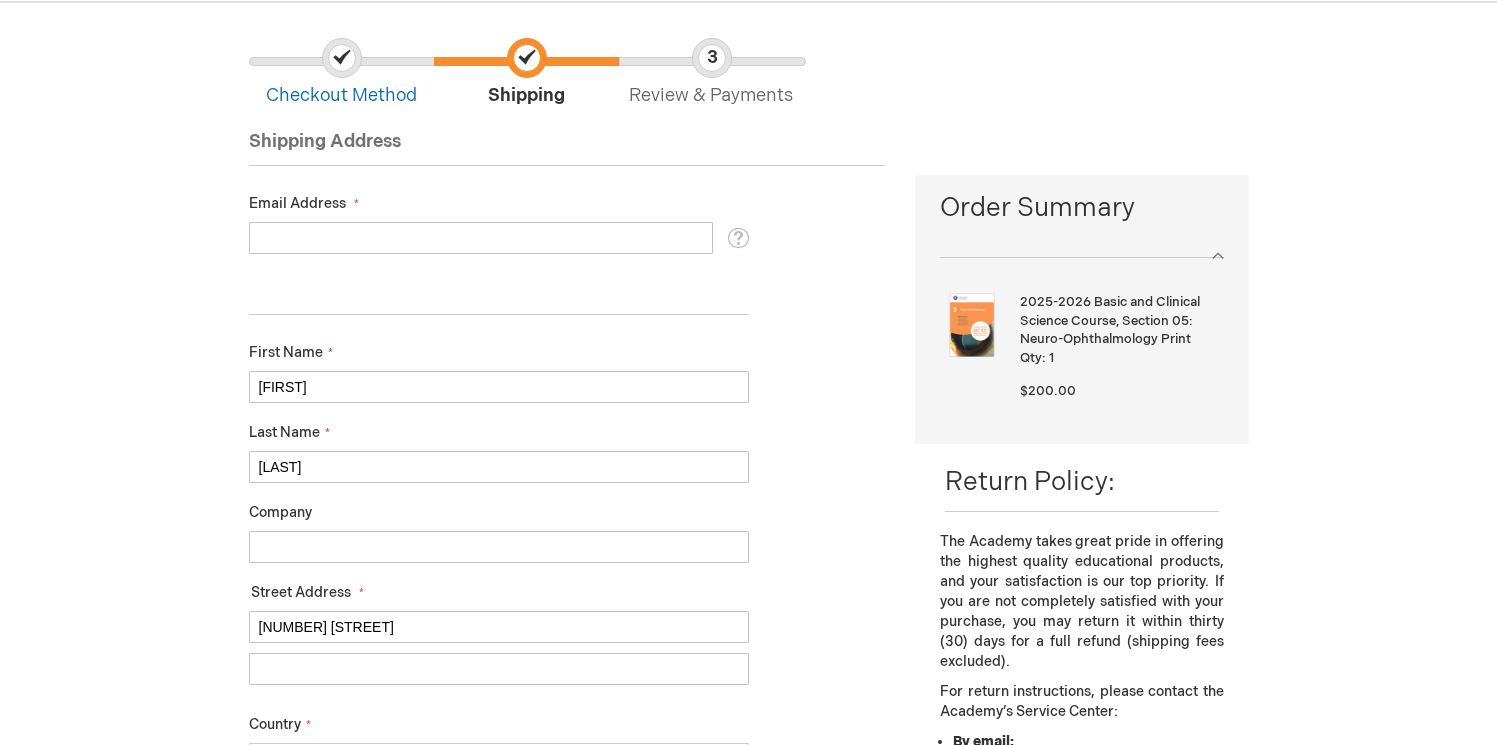 scroll, scrollTop: 0, scrollLeft: 0, axis: both 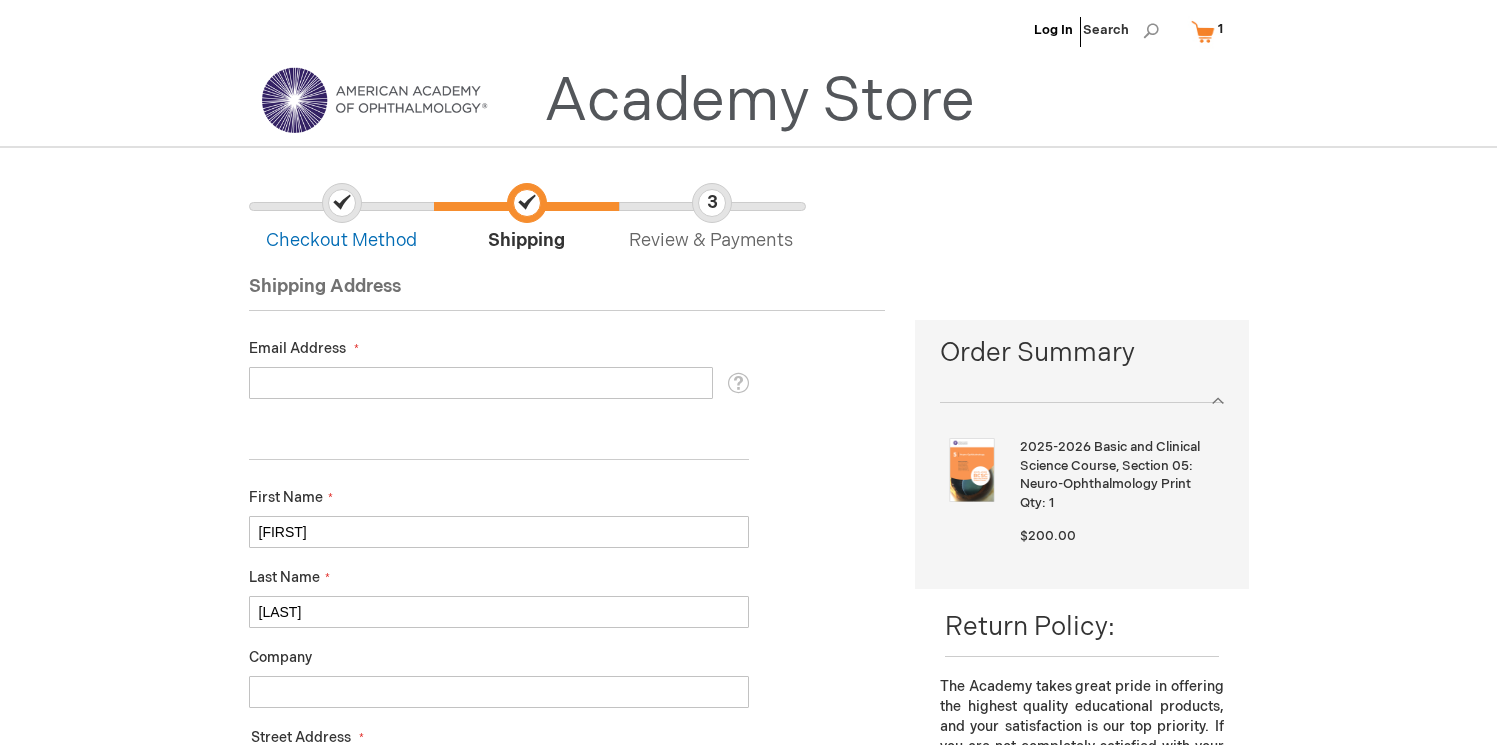 click on "Email Address" at bounding box center (481, 383) 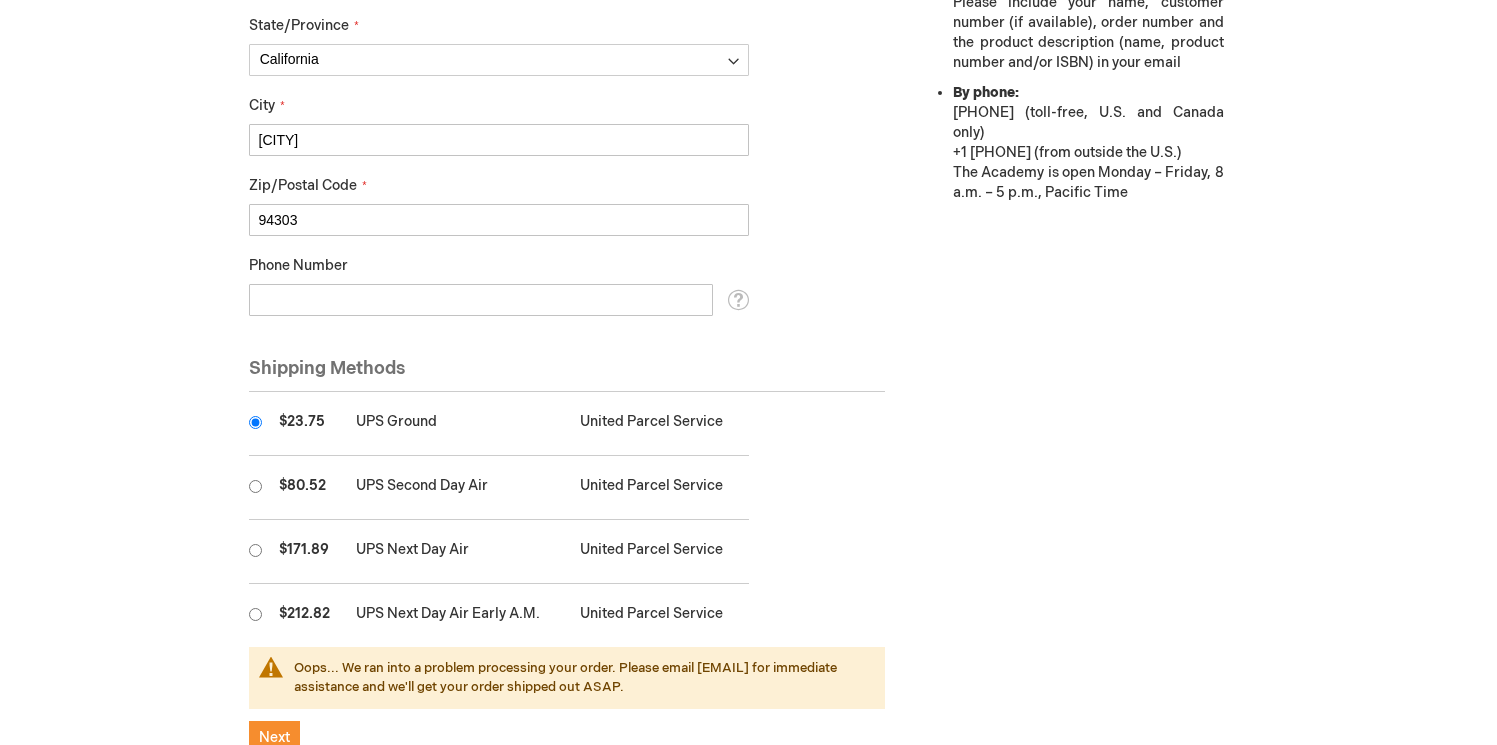 scroll, scrollTop: 1201, scrollLeft: 0, axis: vertical 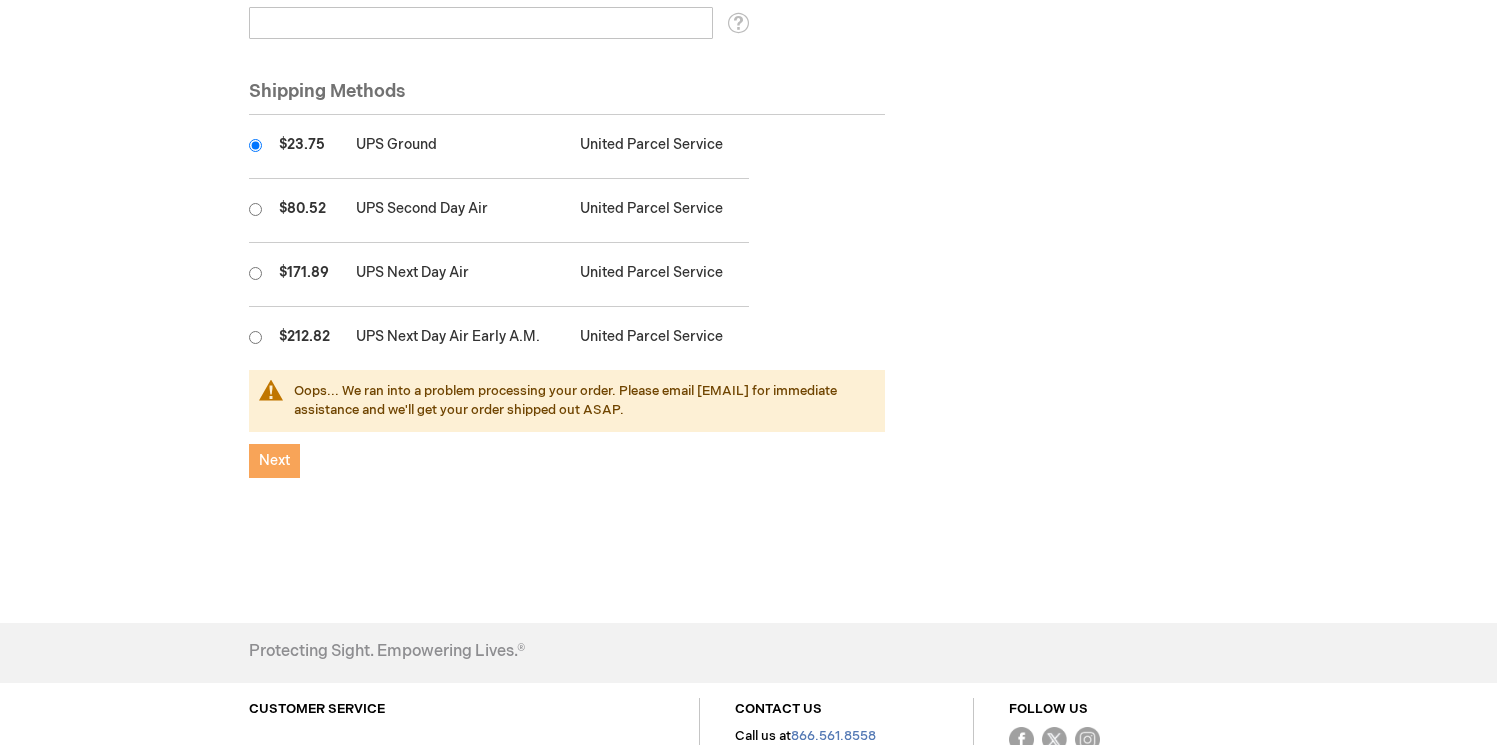 click on "Next" at bounding box center [274, 461] 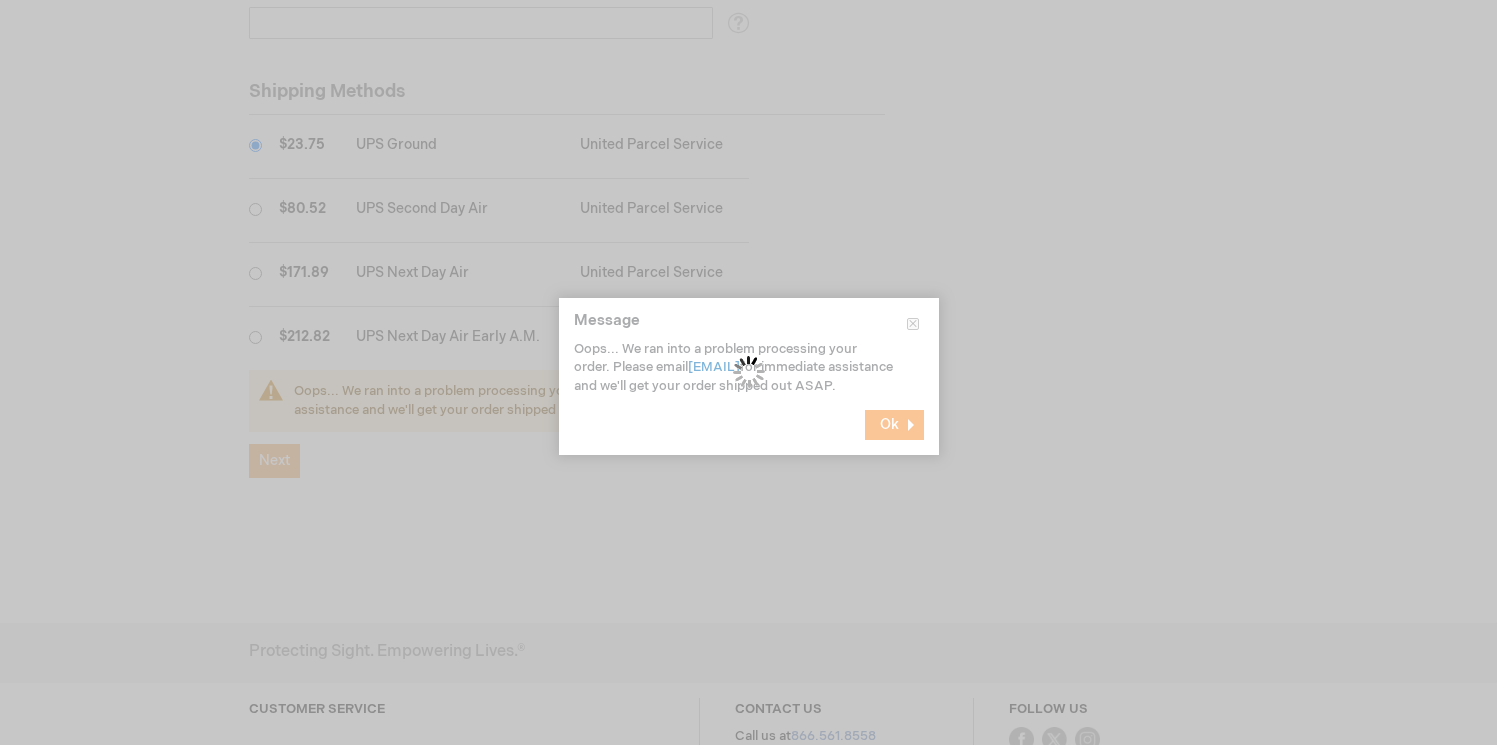 scroll, scrollTop: 1323, scrollLeft: 0, axis: vertical 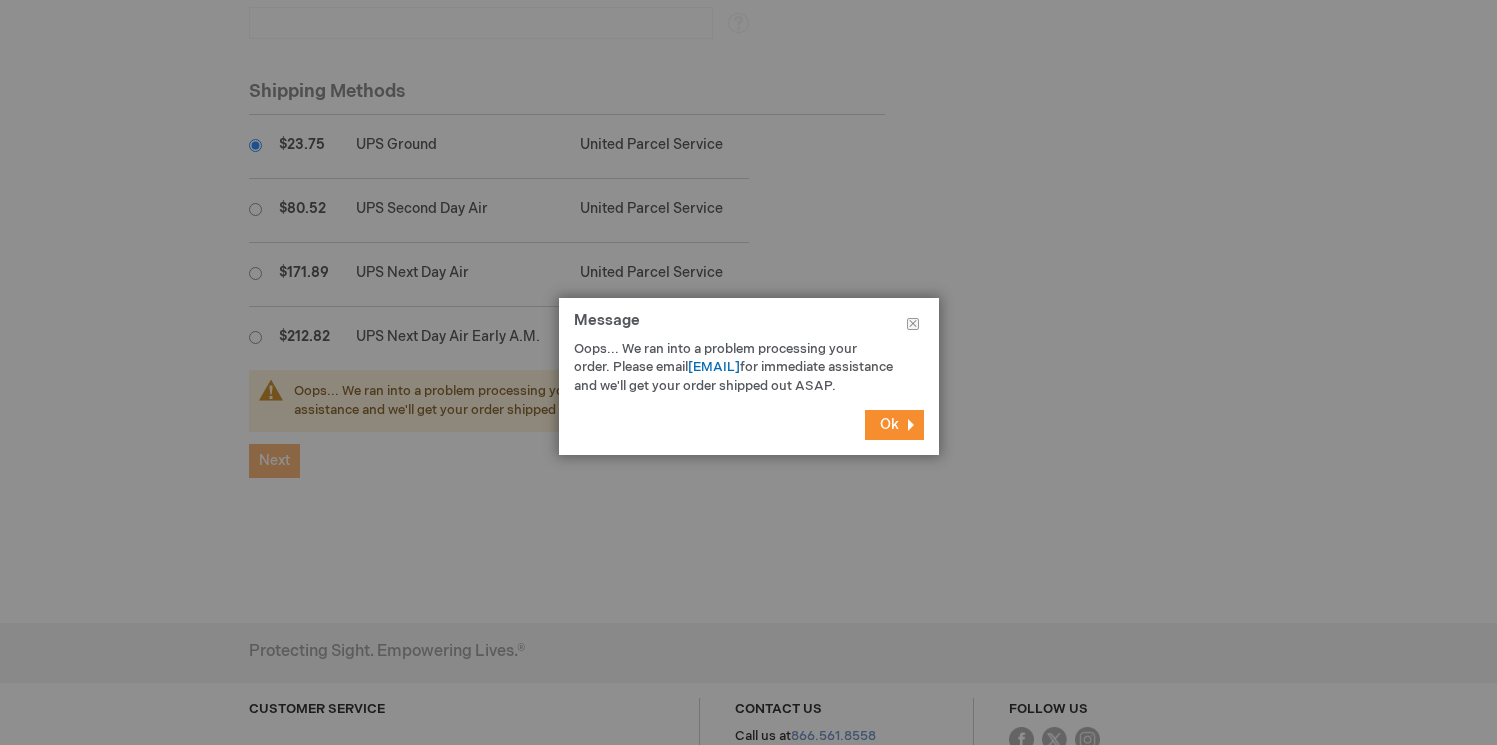 click at bounding box center [748, 372] 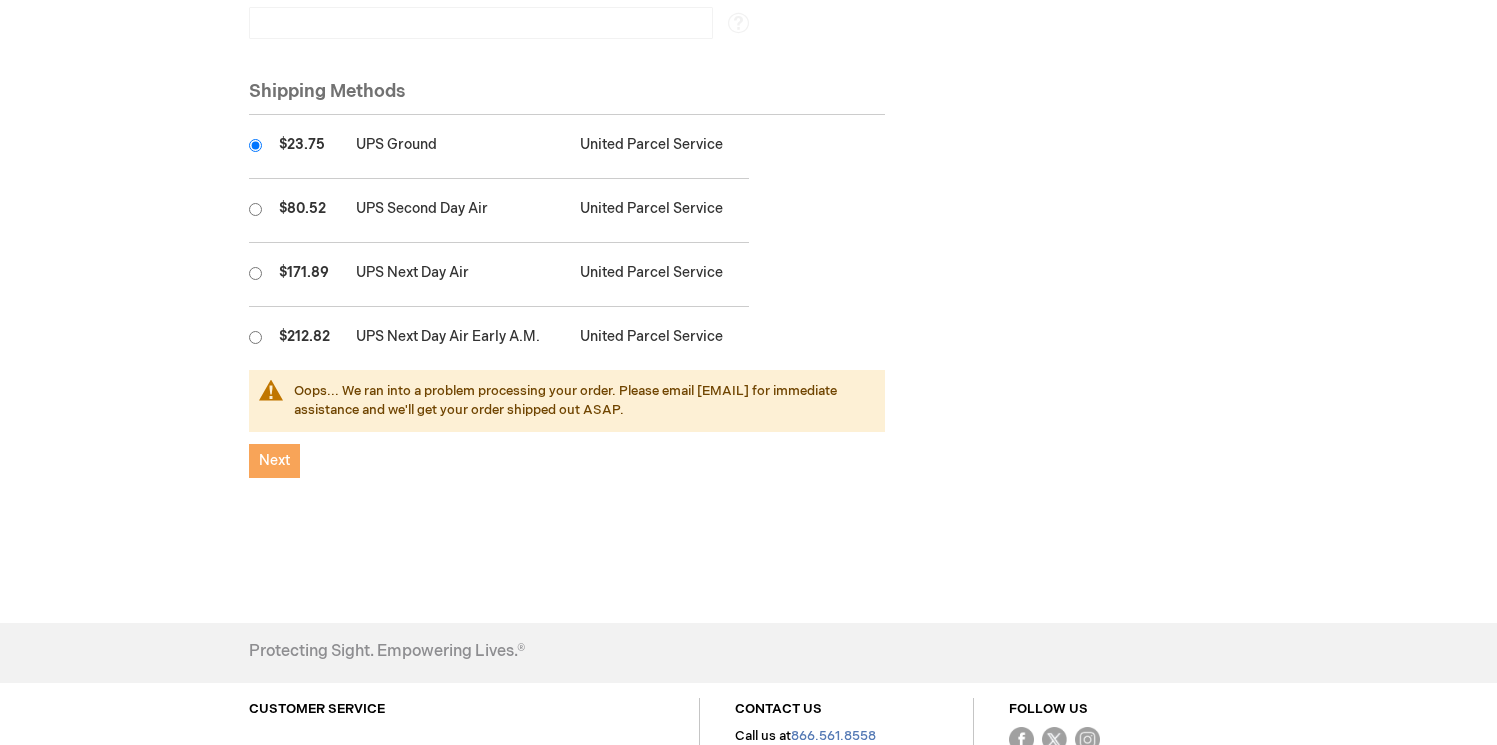 click on "Next" at bounding box center [274, 461] 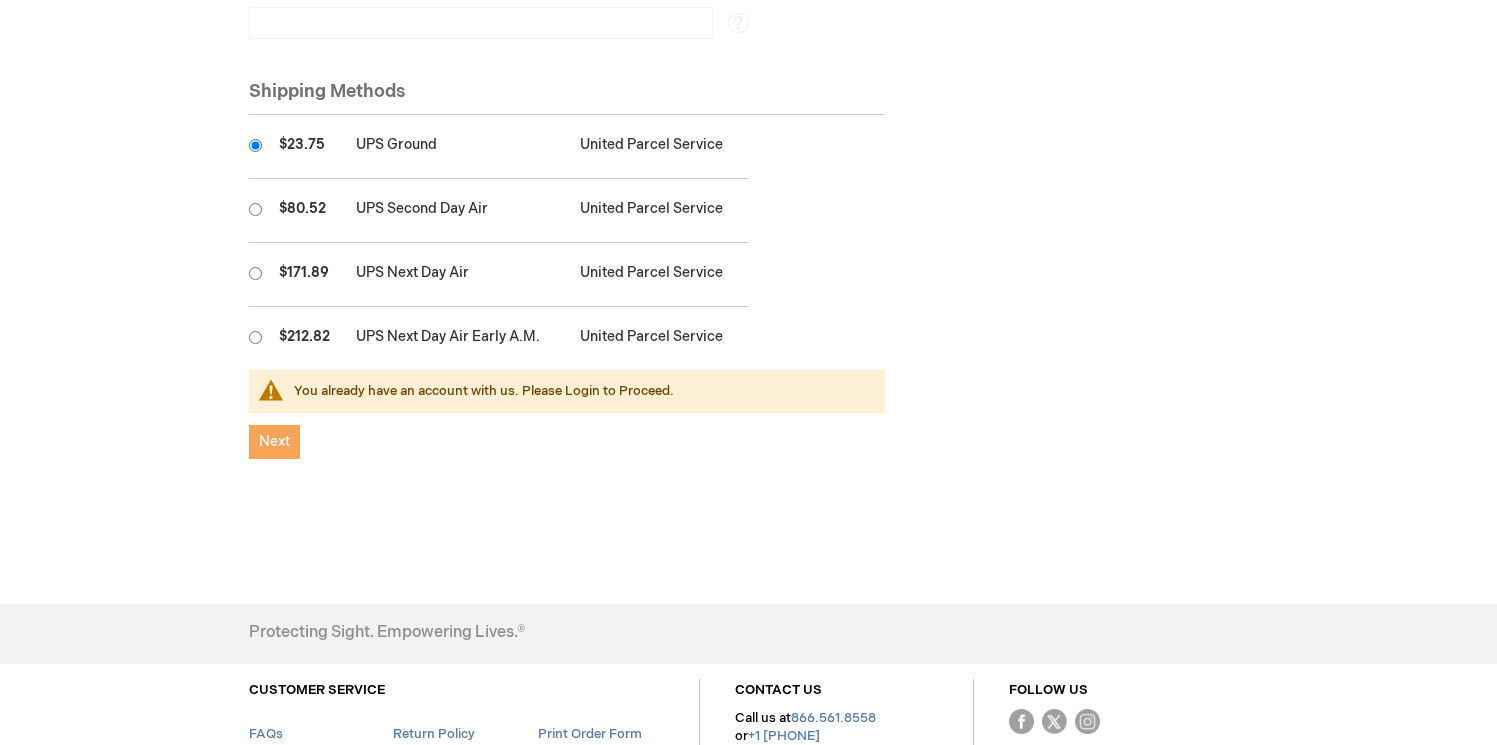 click on "Next" at bounding box center (274, 442) 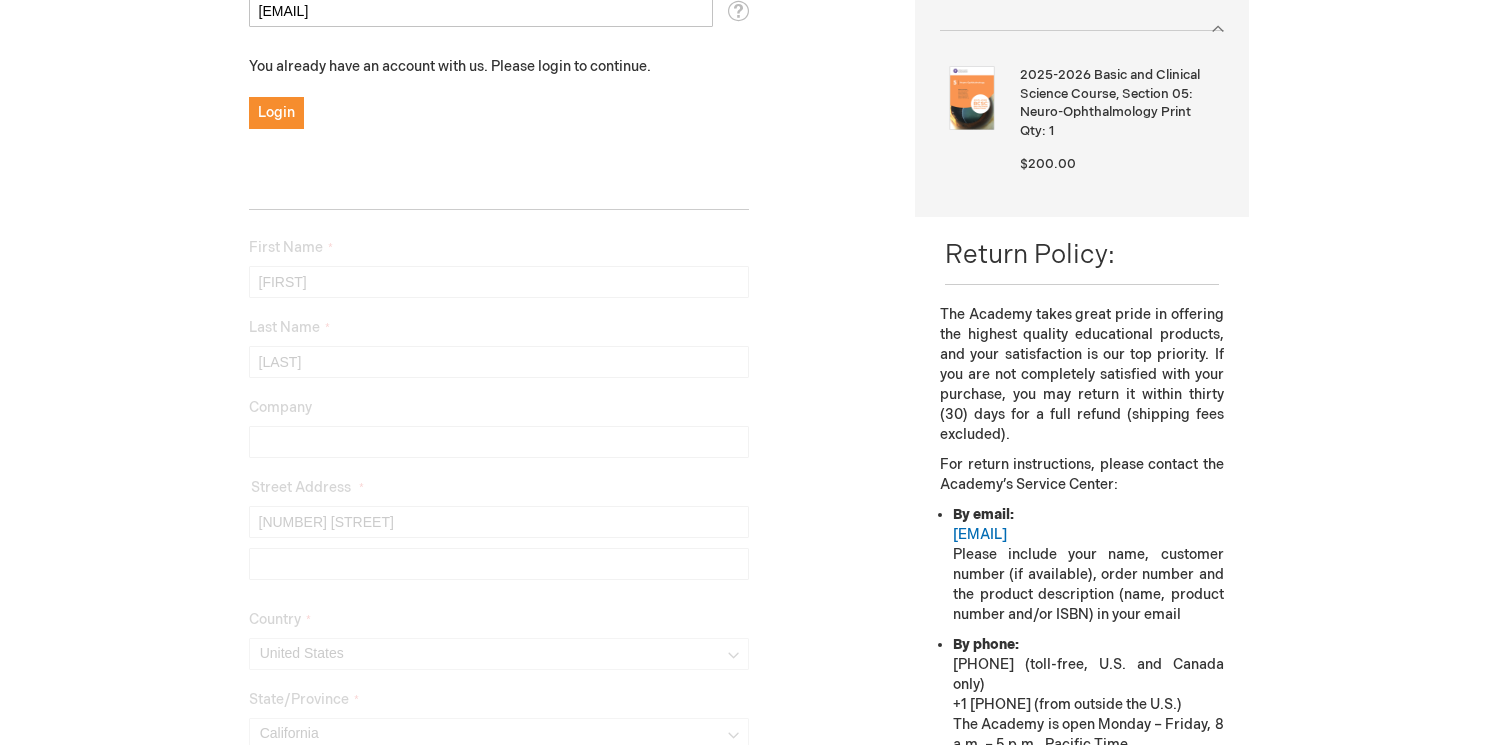 scroll, scrollTop: 0, scrollLeft: 0, axis: both 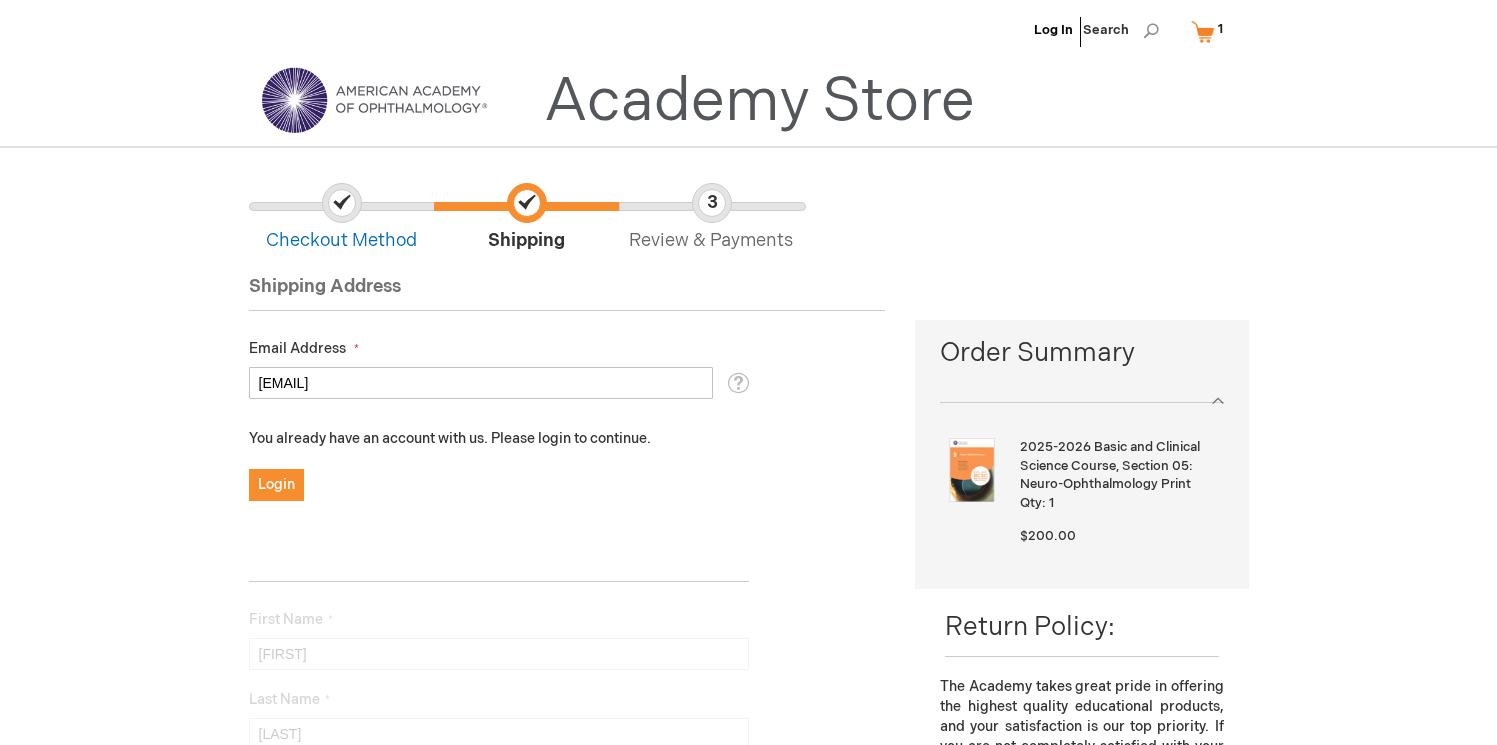 click on "You already have an account with us. Please login to continue." at bounding box center (450, 439) 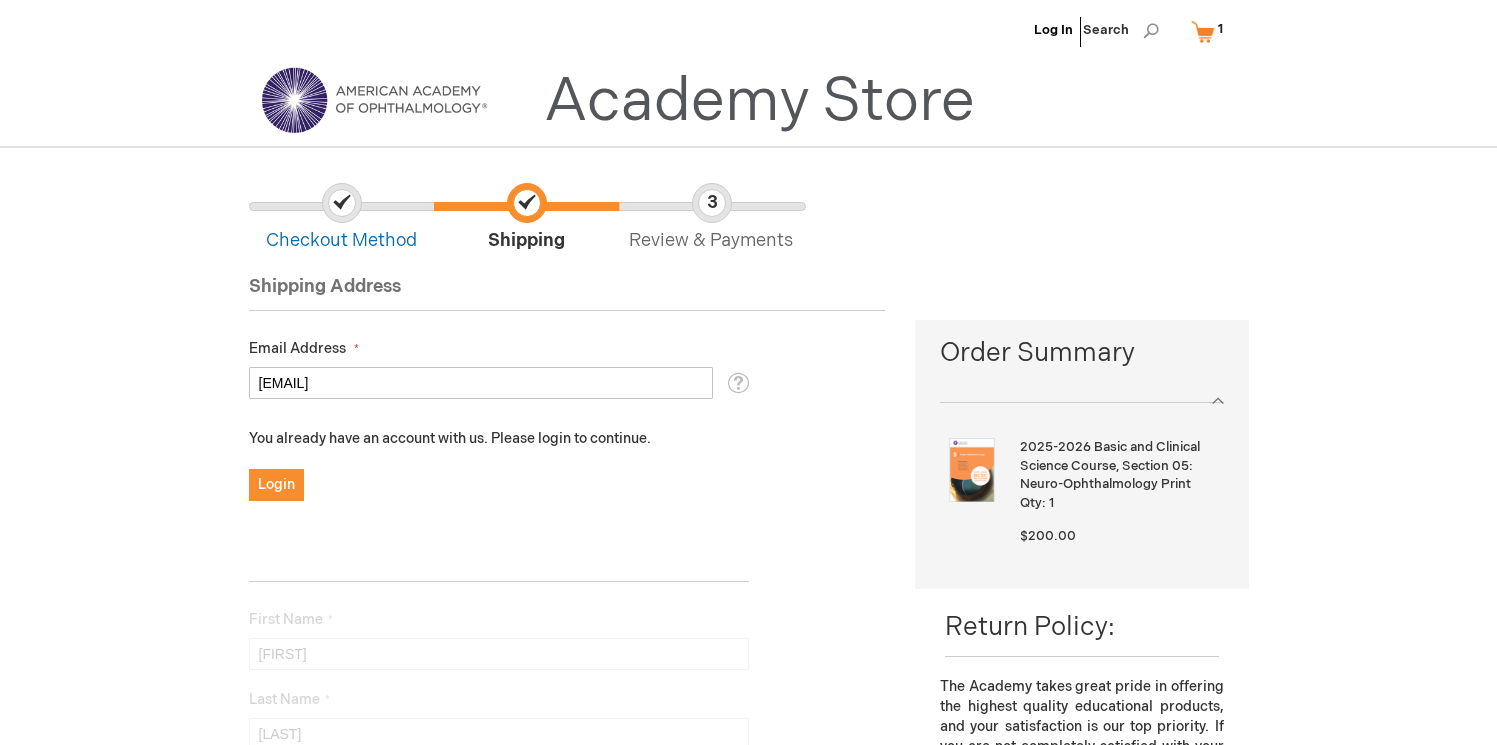 drag, startPoint x: 370, startPoint y: 384, endPoint x: 171, endPoint y: 349, distance: 202.05444 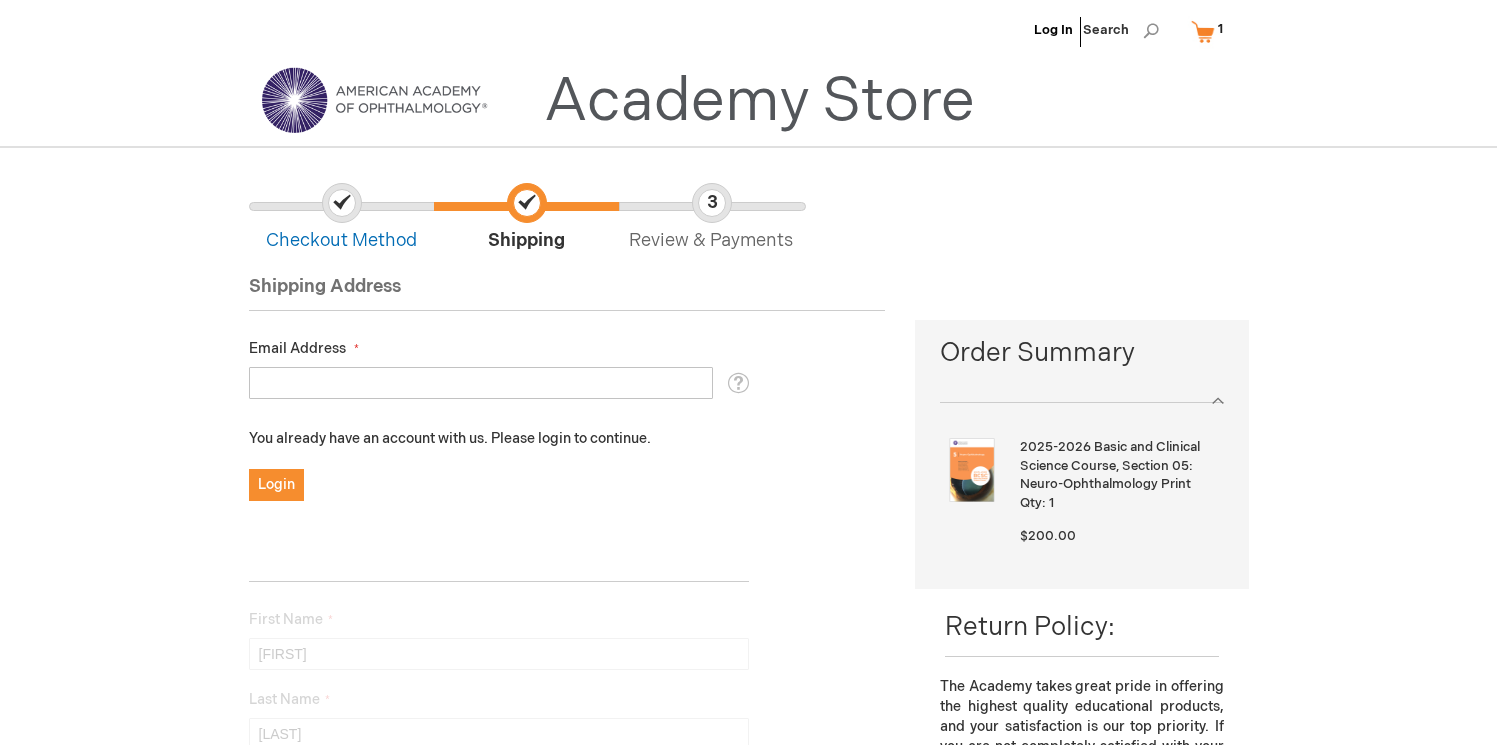 type 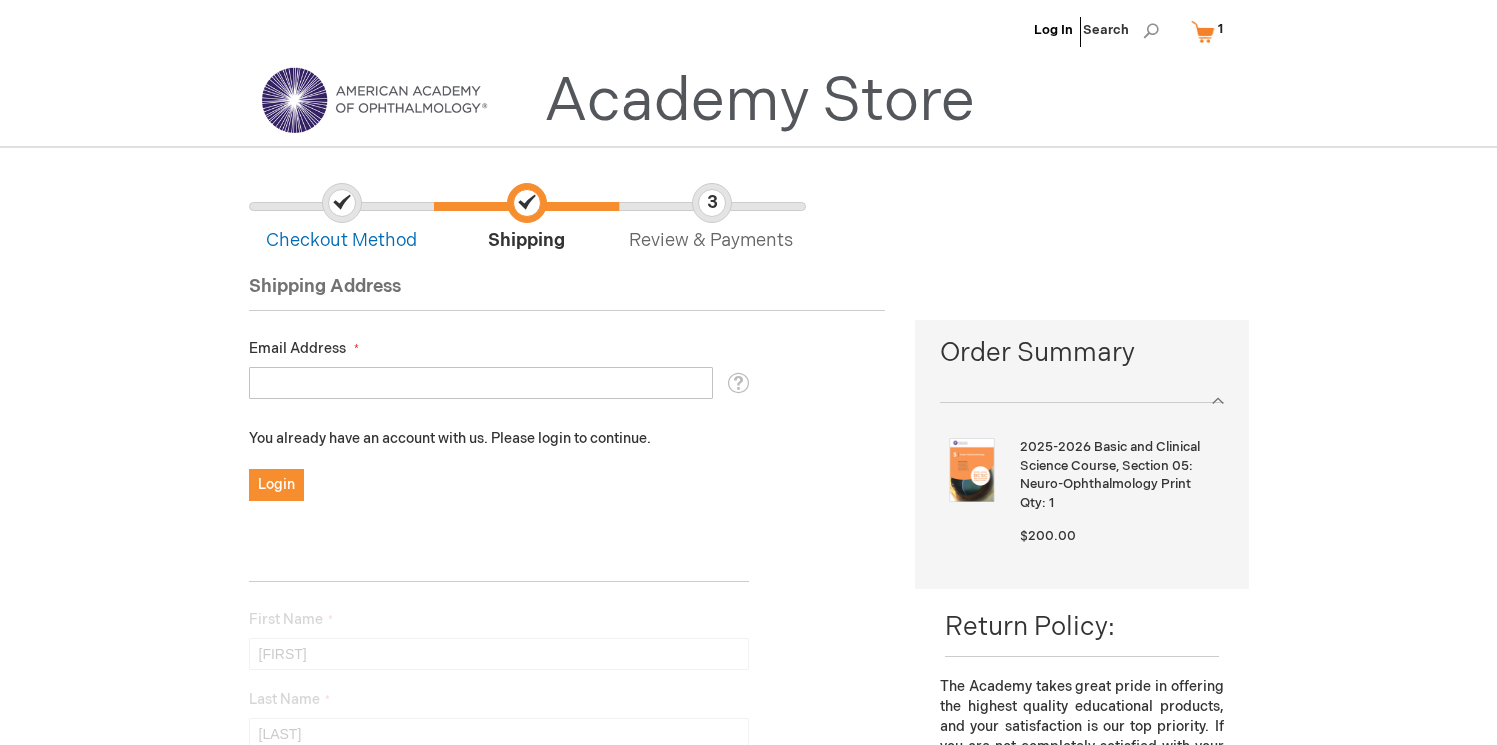 click on "1
Email Address
Tooltip
We'll send your order confirmation here.
You already have an account with us. Please login to continue.
Login
First Name (used to create guest account)
This is a required field.
Last Name (used to create guest account)" at bounding box center [567, 850] 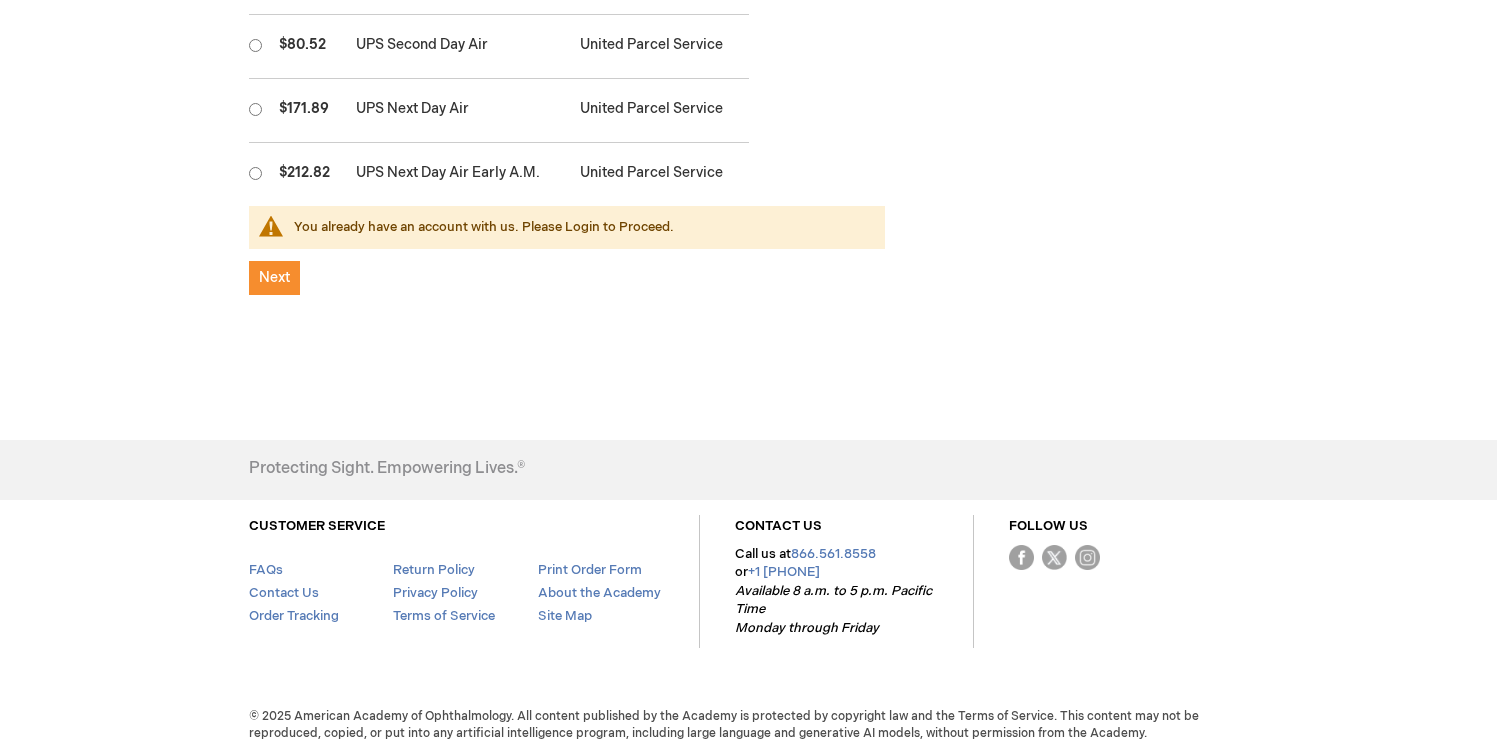 scroll, scrollTop: 1589, scrollLeft: 0, axis: vertical 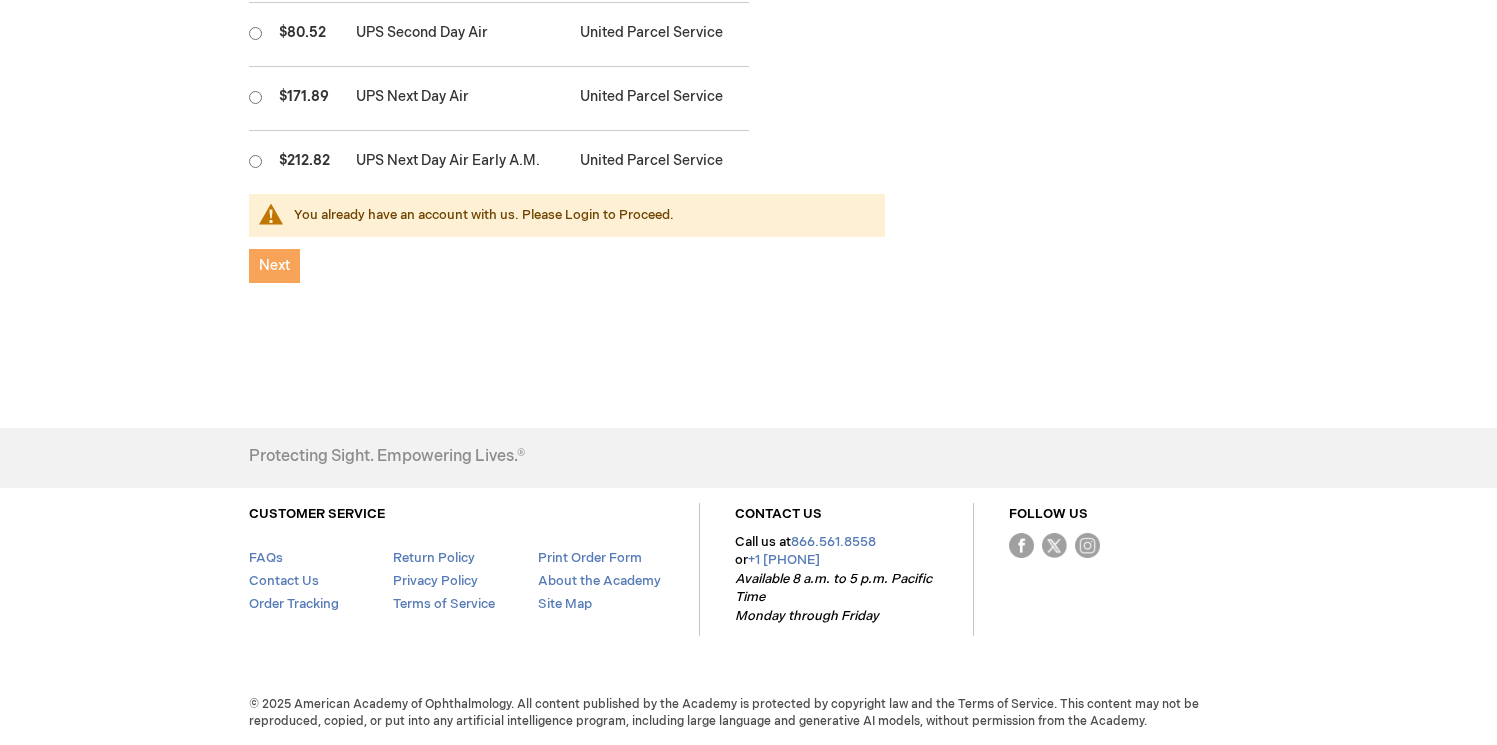 click on "Next" at bounding box center (274, 265) 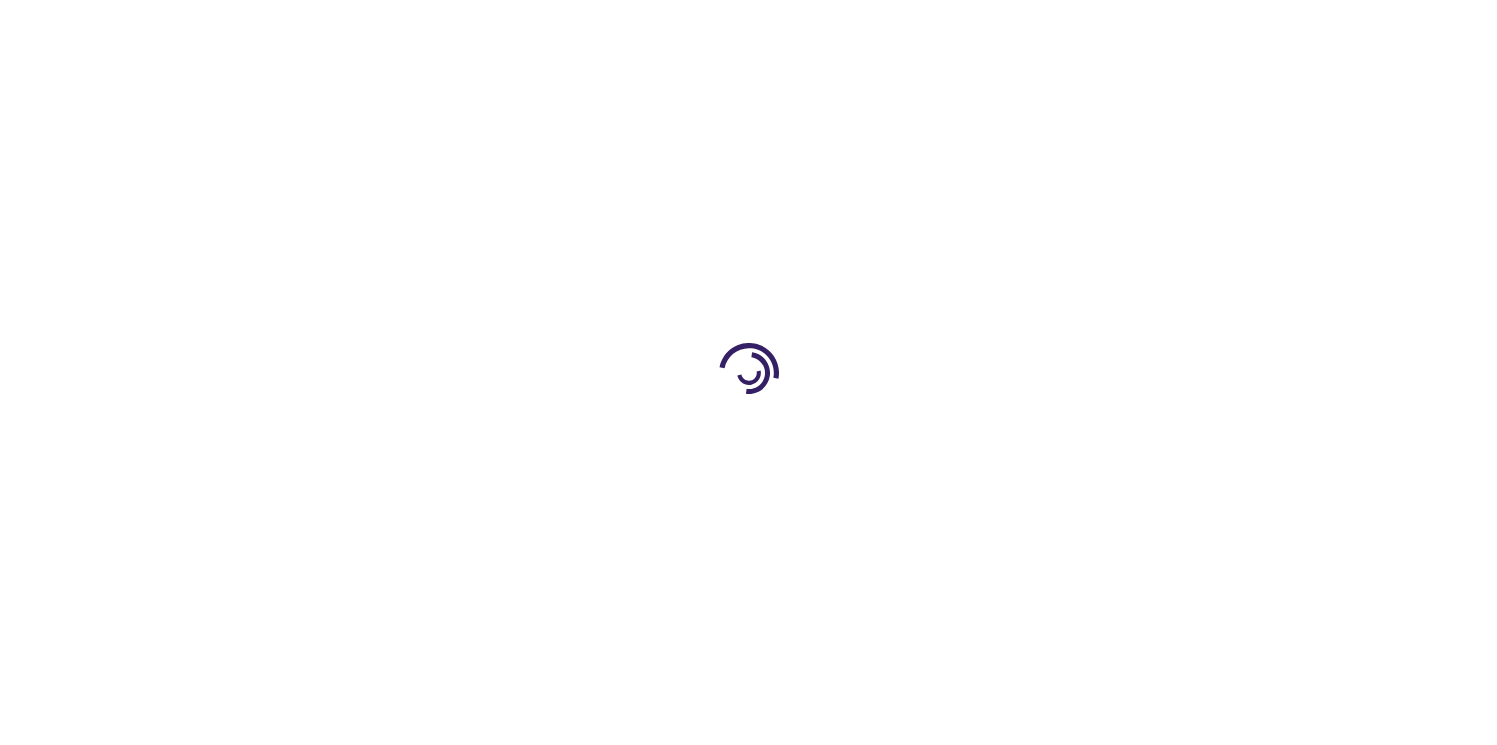 scroll, scrollTop: 0, scrollLeft: 0, axis: both 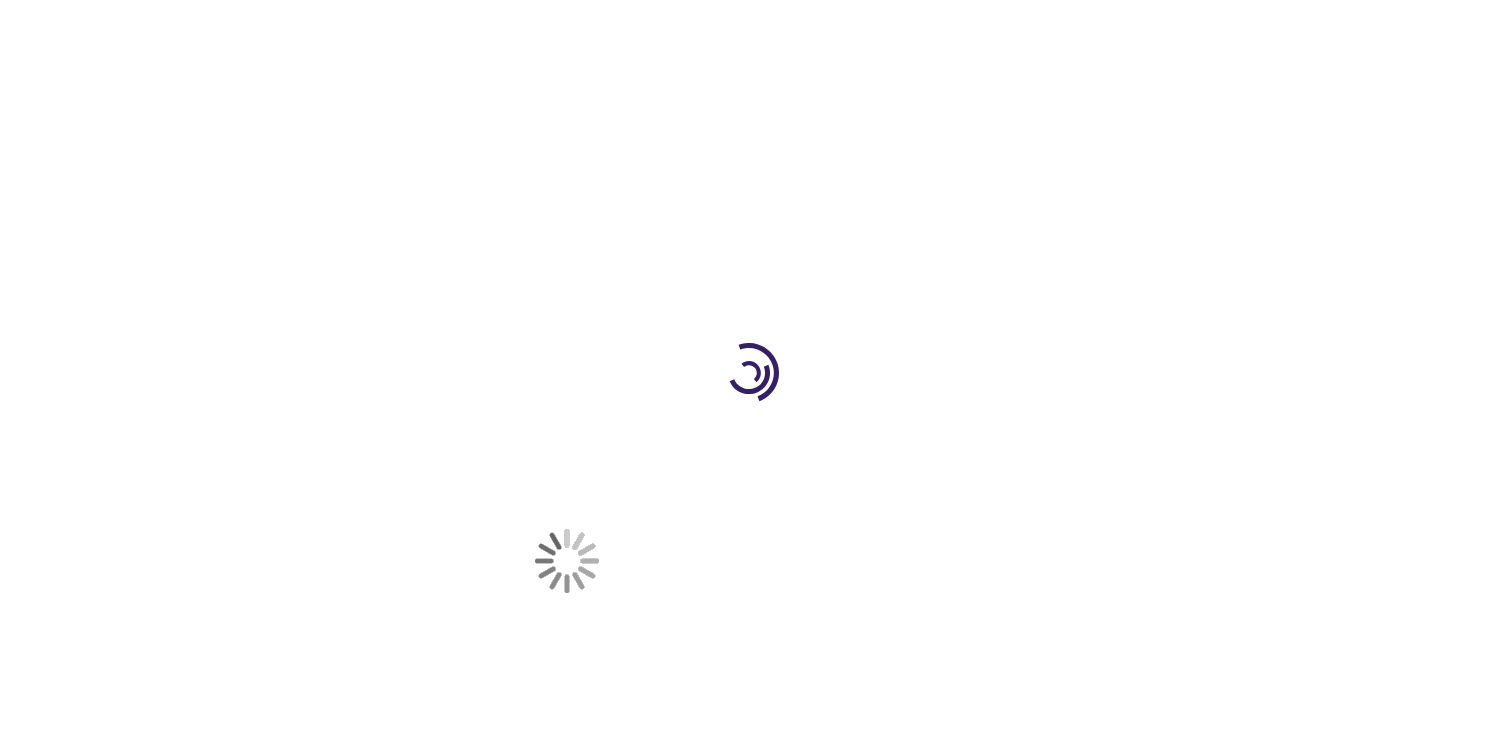 select on "US" 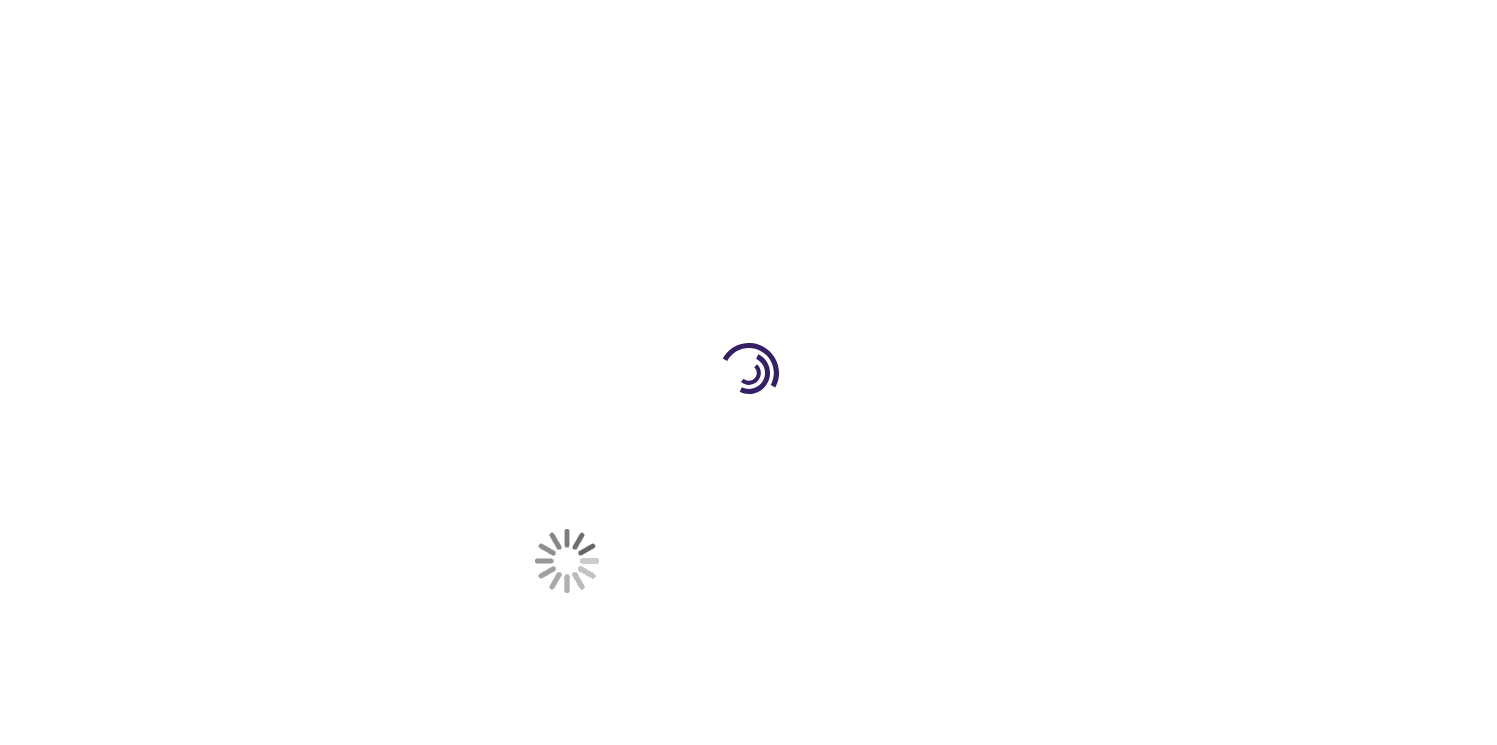 select on "12" 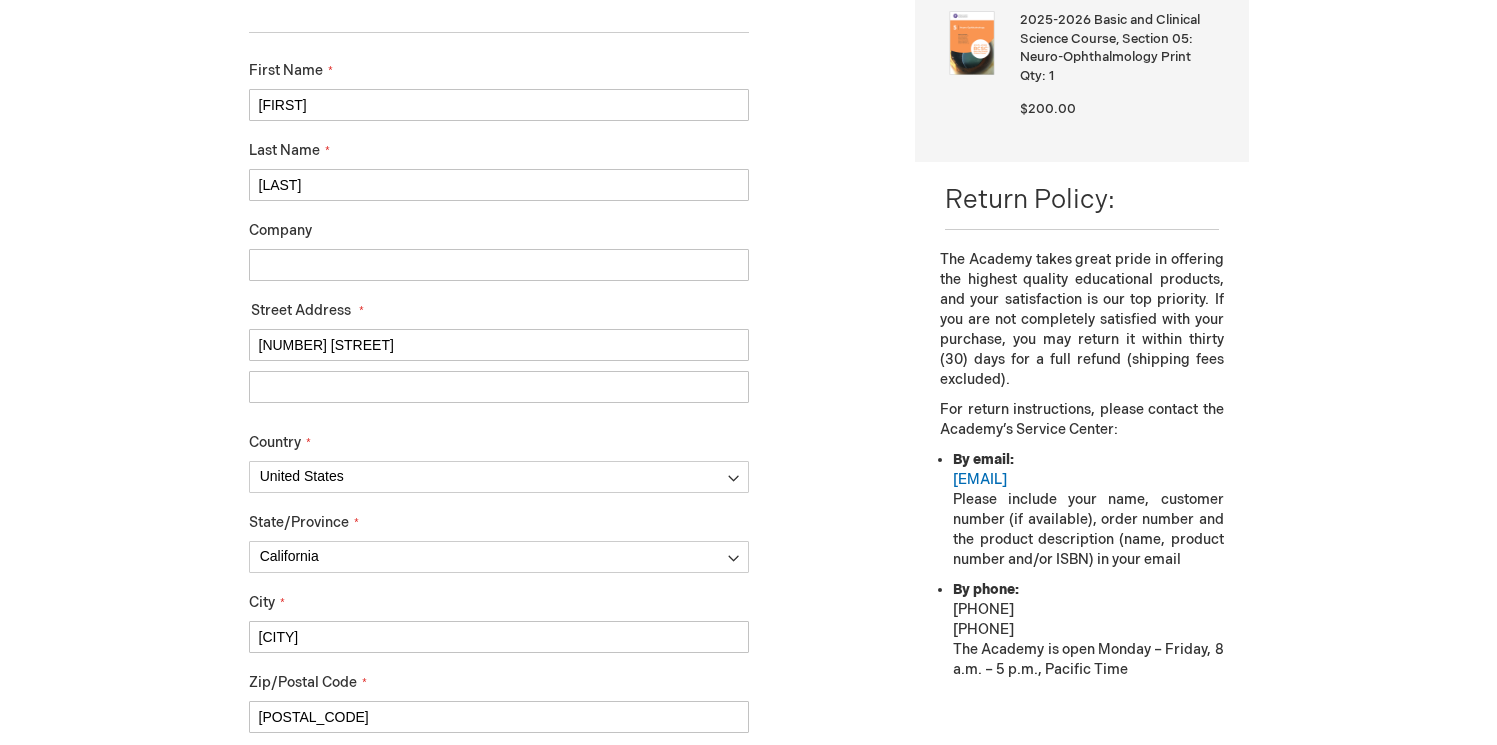 scroll, scrollTop: 0, scrollLeft: 0, axis: both 